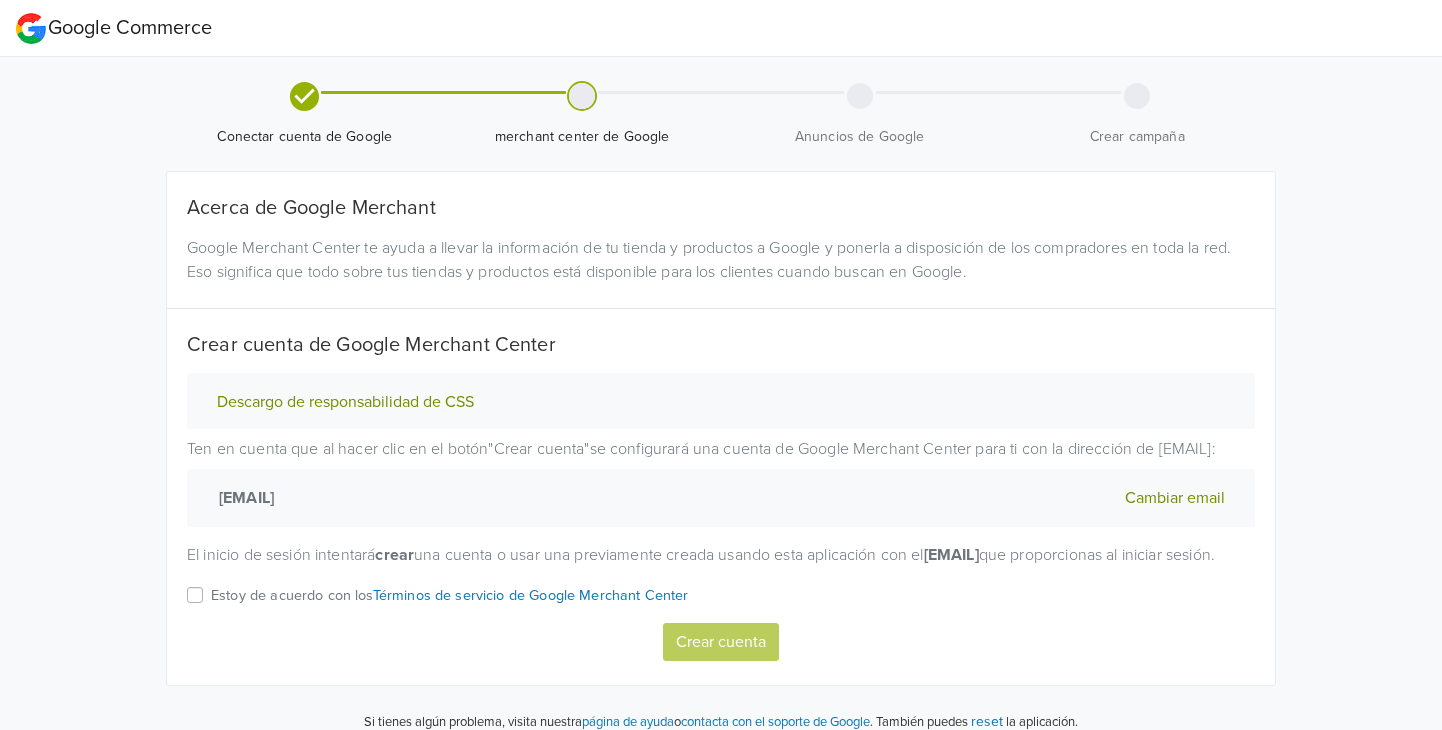 scroll, scrollTop: 0, scrollLeft: 0, axis: both 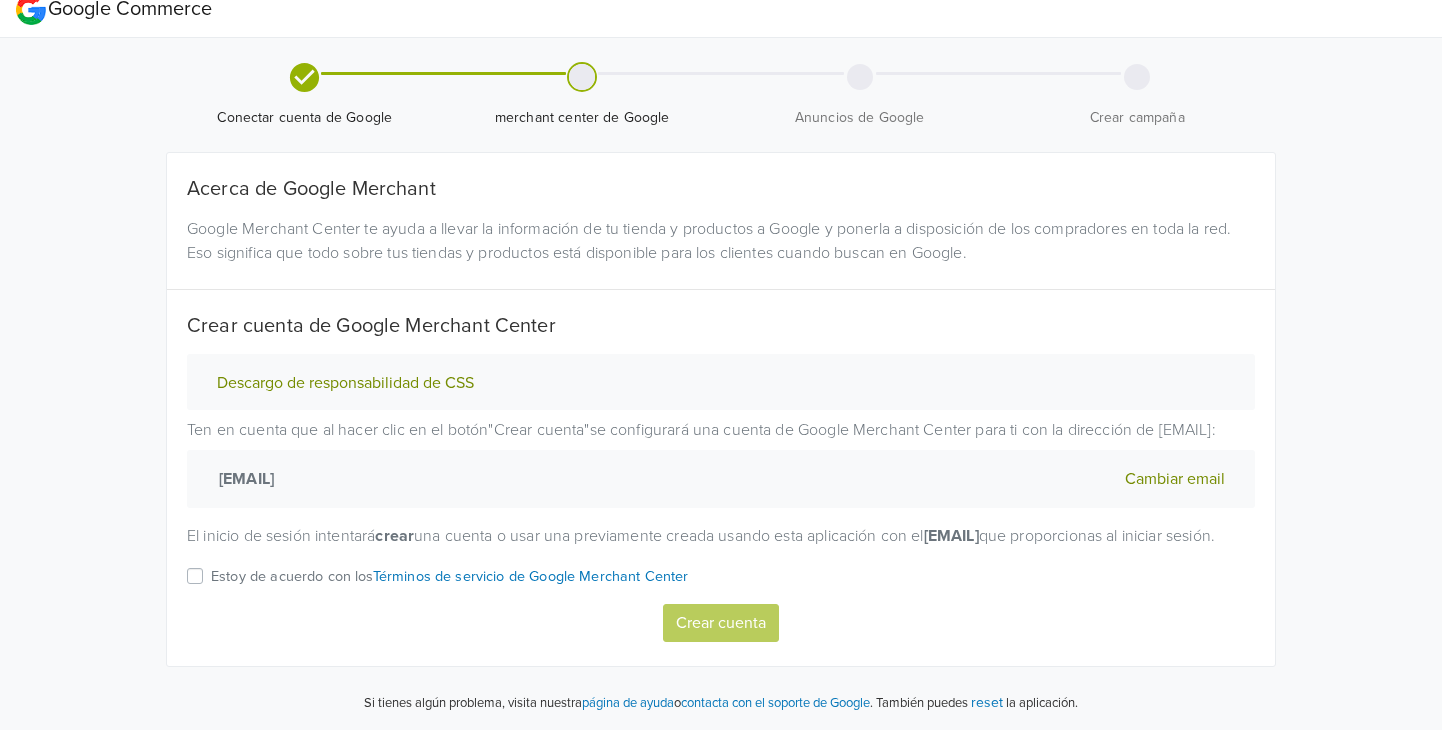click on "Estoy de acuerdo con los Términos de servicio de Google Merchant Center" at bounding box center (450, 583) 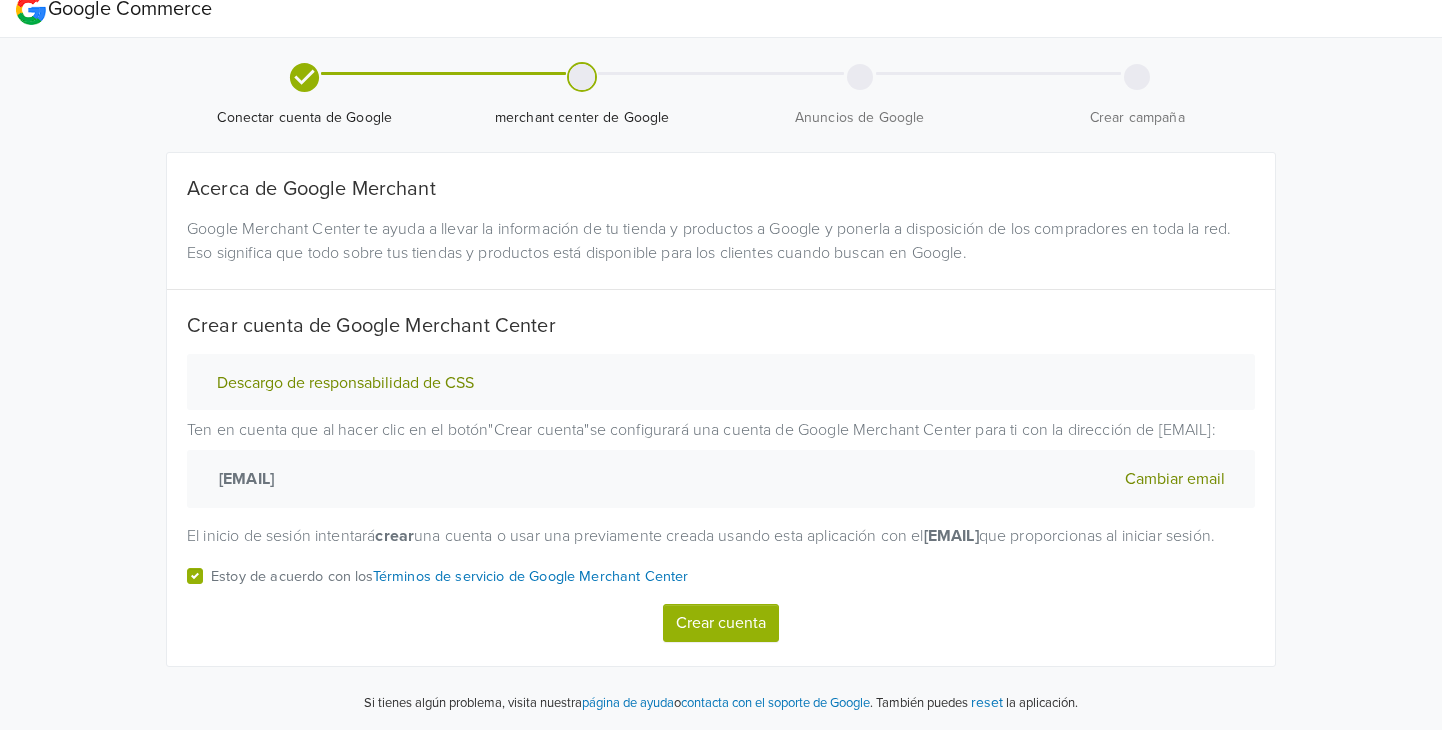 click on "Crear cuenta" at bounding box center [721, 623] 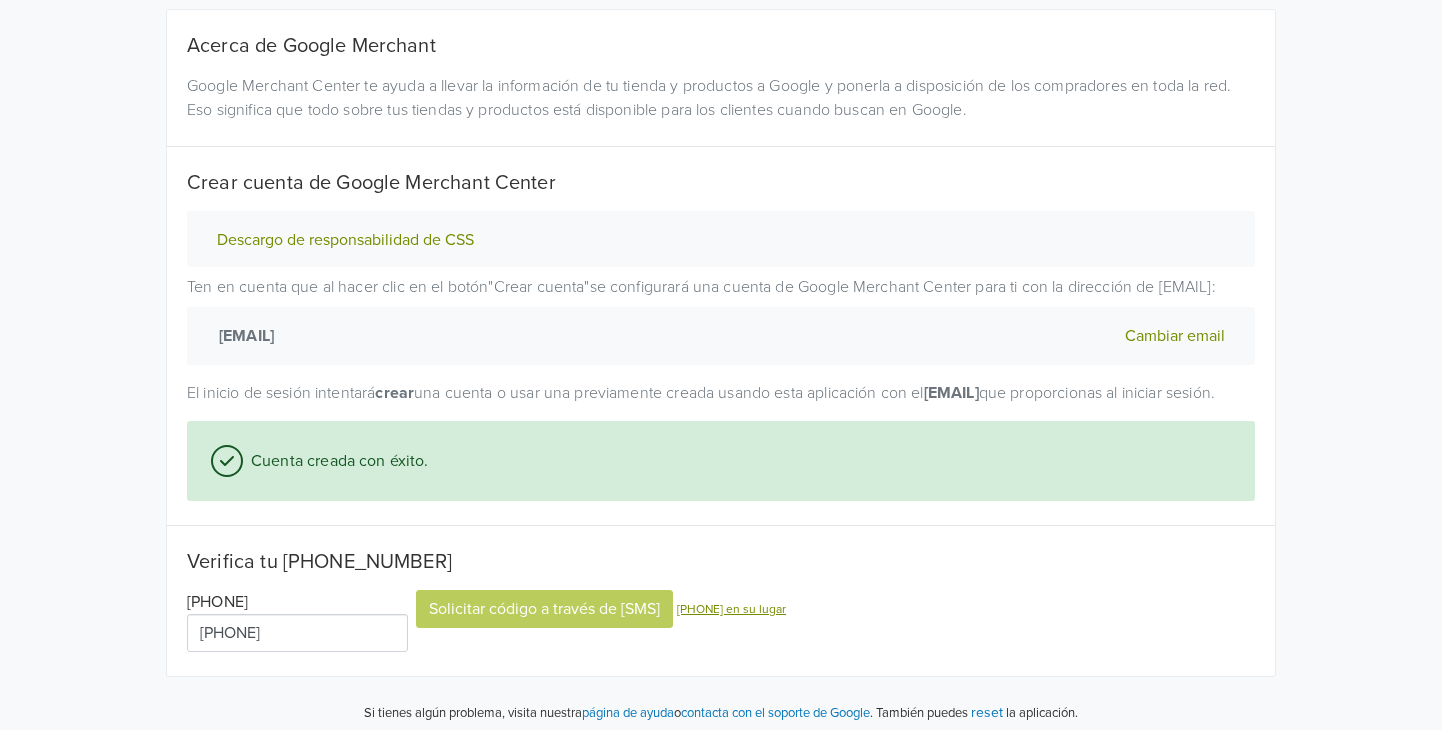 scroll, scrollTop: 196, scrollLeft: 0, axis: vertical 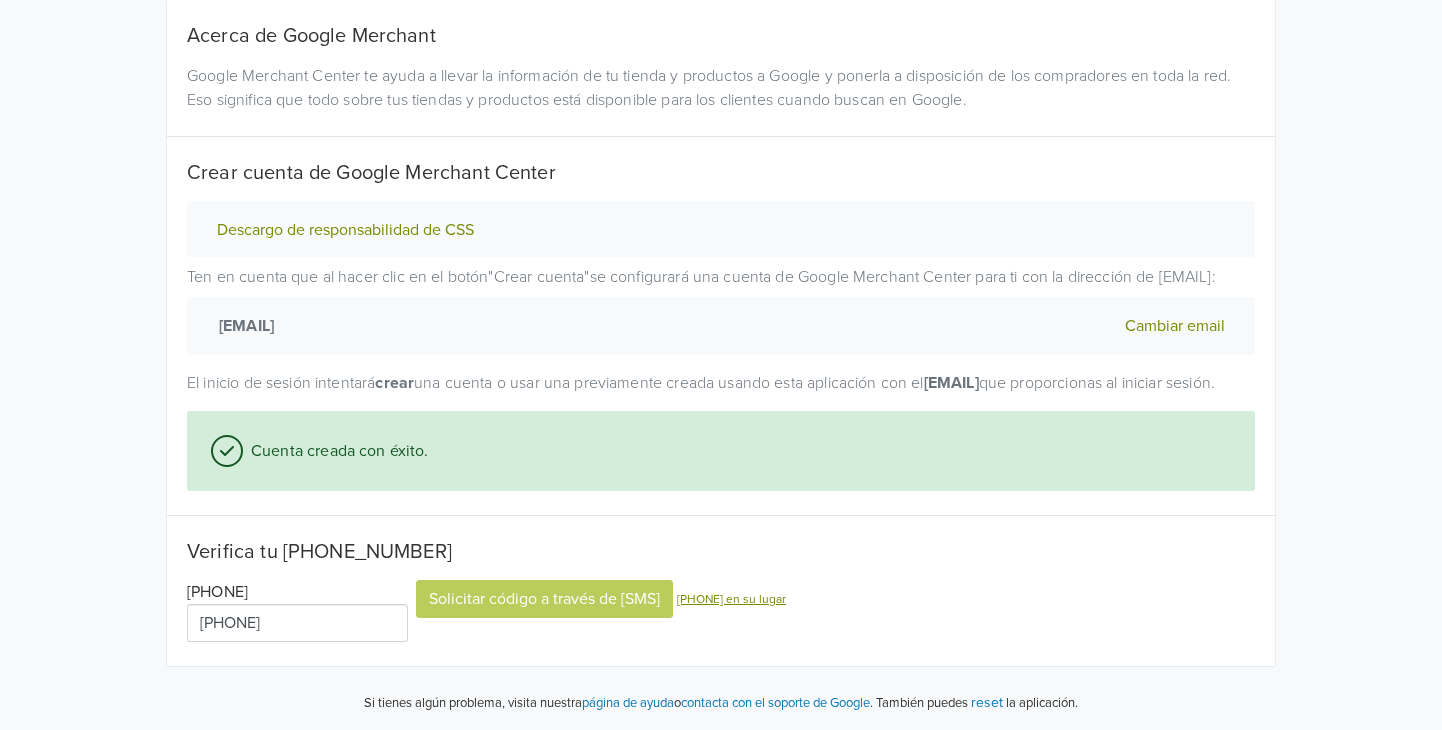 click on "[PHONE]" at bounding box center [297, 623] 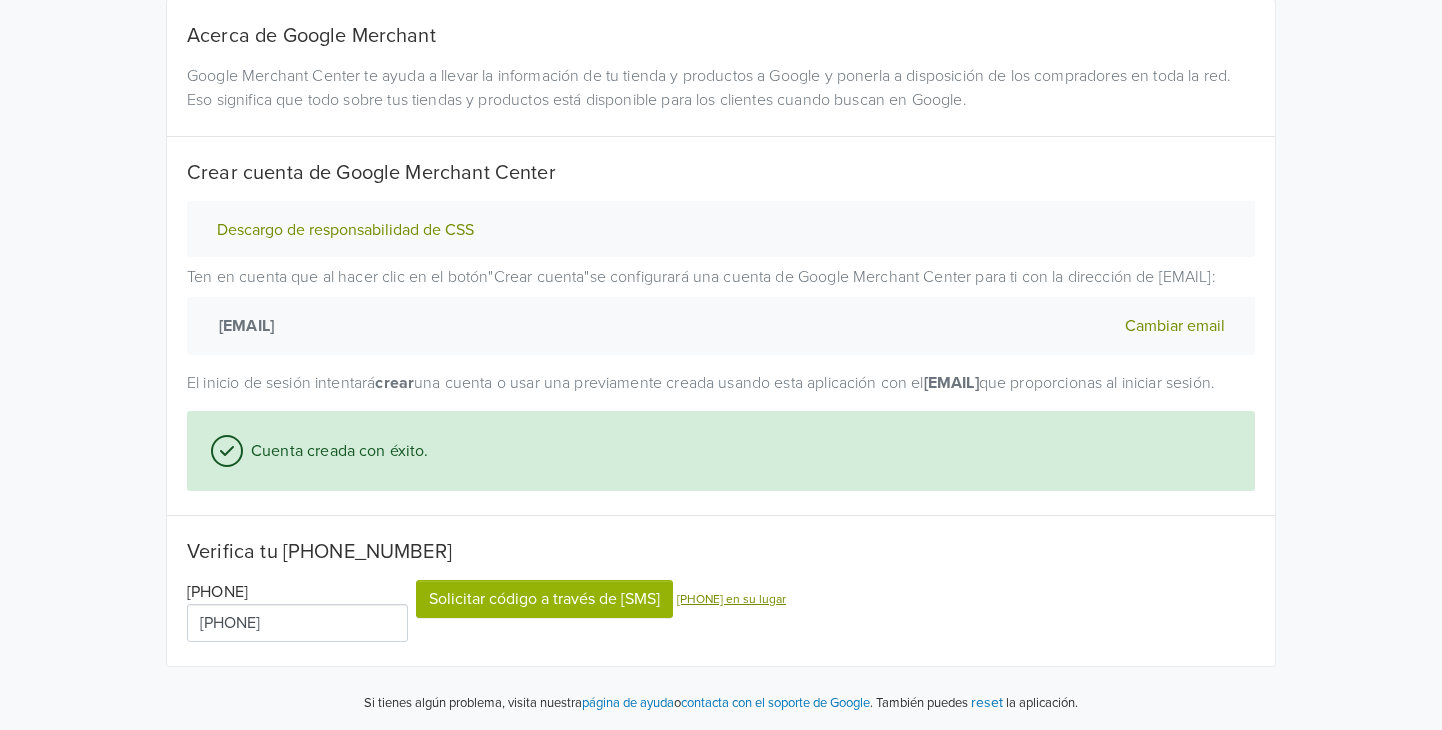 type on "[PHONE]" 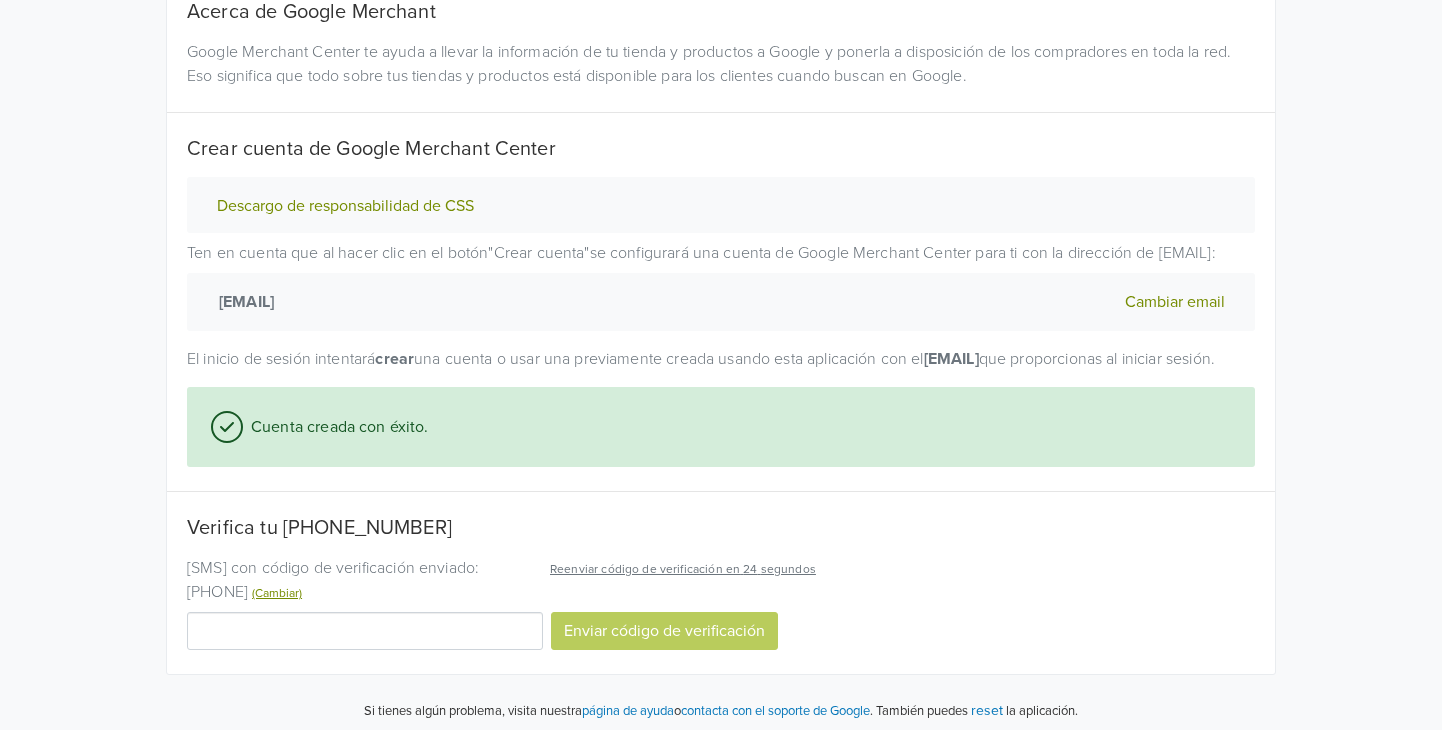 click at bounding box center (365, 631) 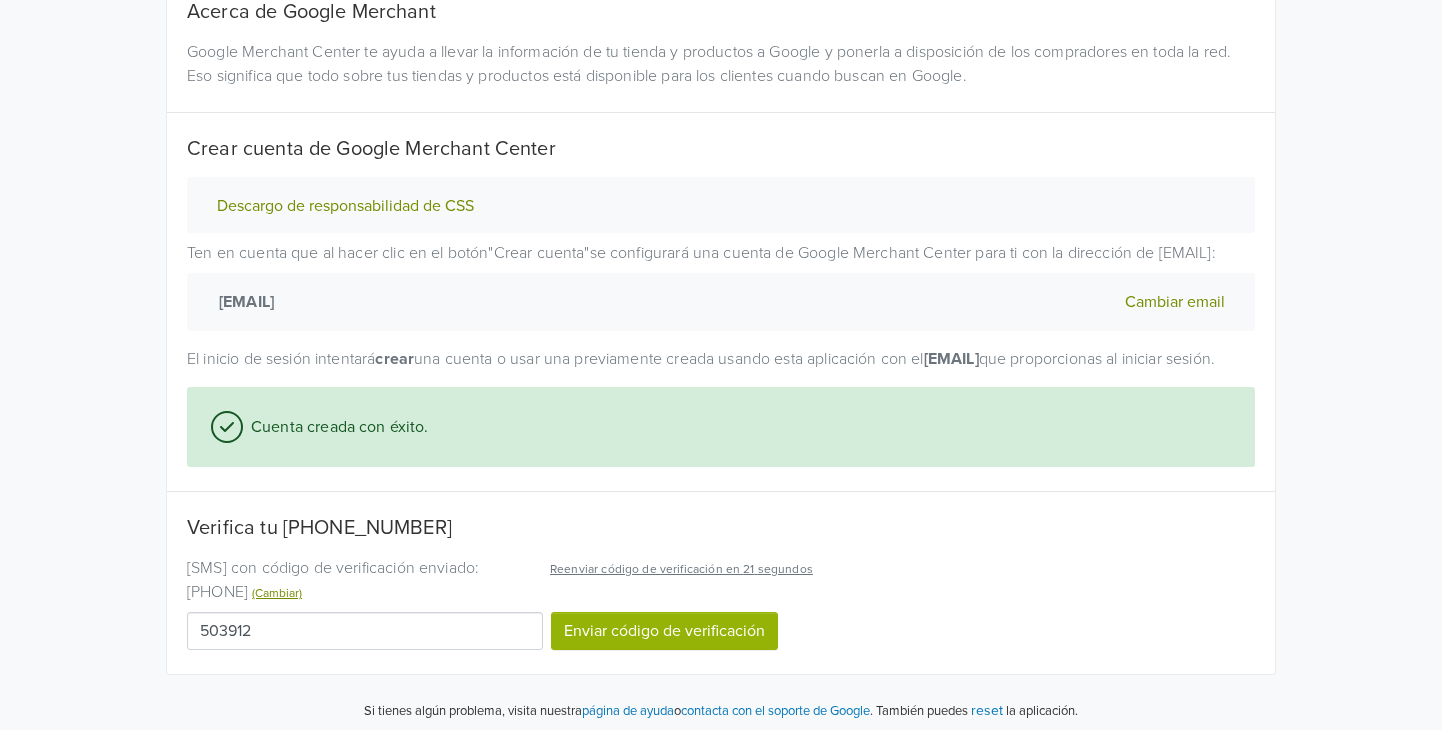 type on "503912" 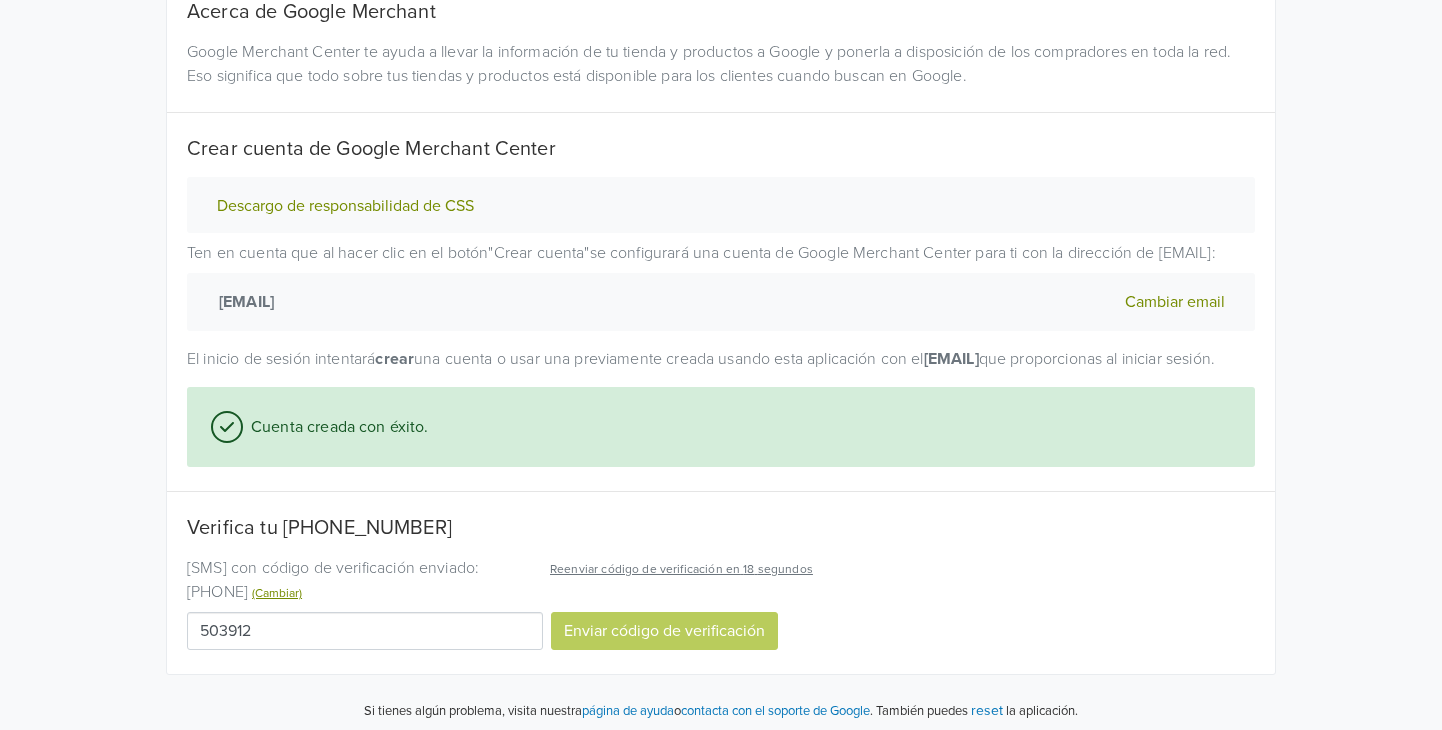 select on "cl" 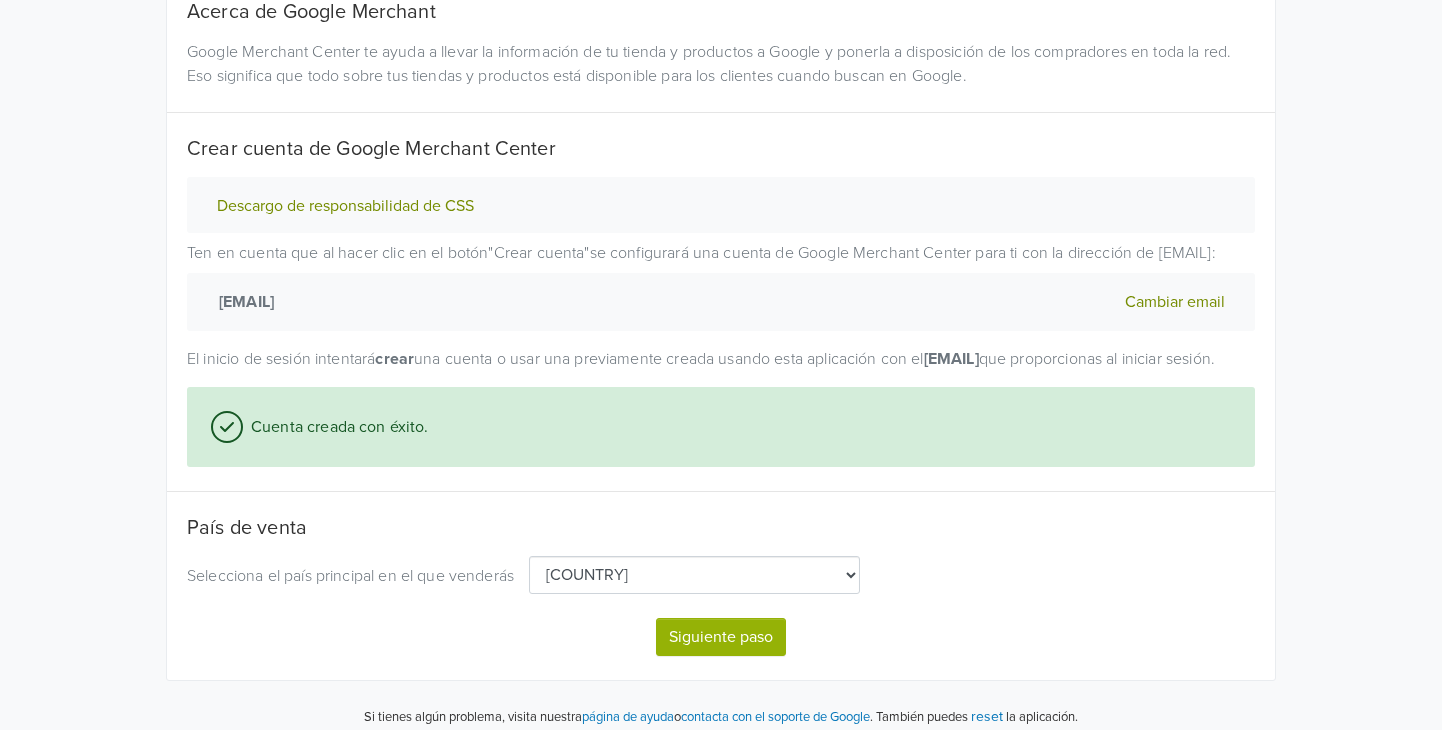 click on "Siguiente paso" at bounding box center [721, 637] 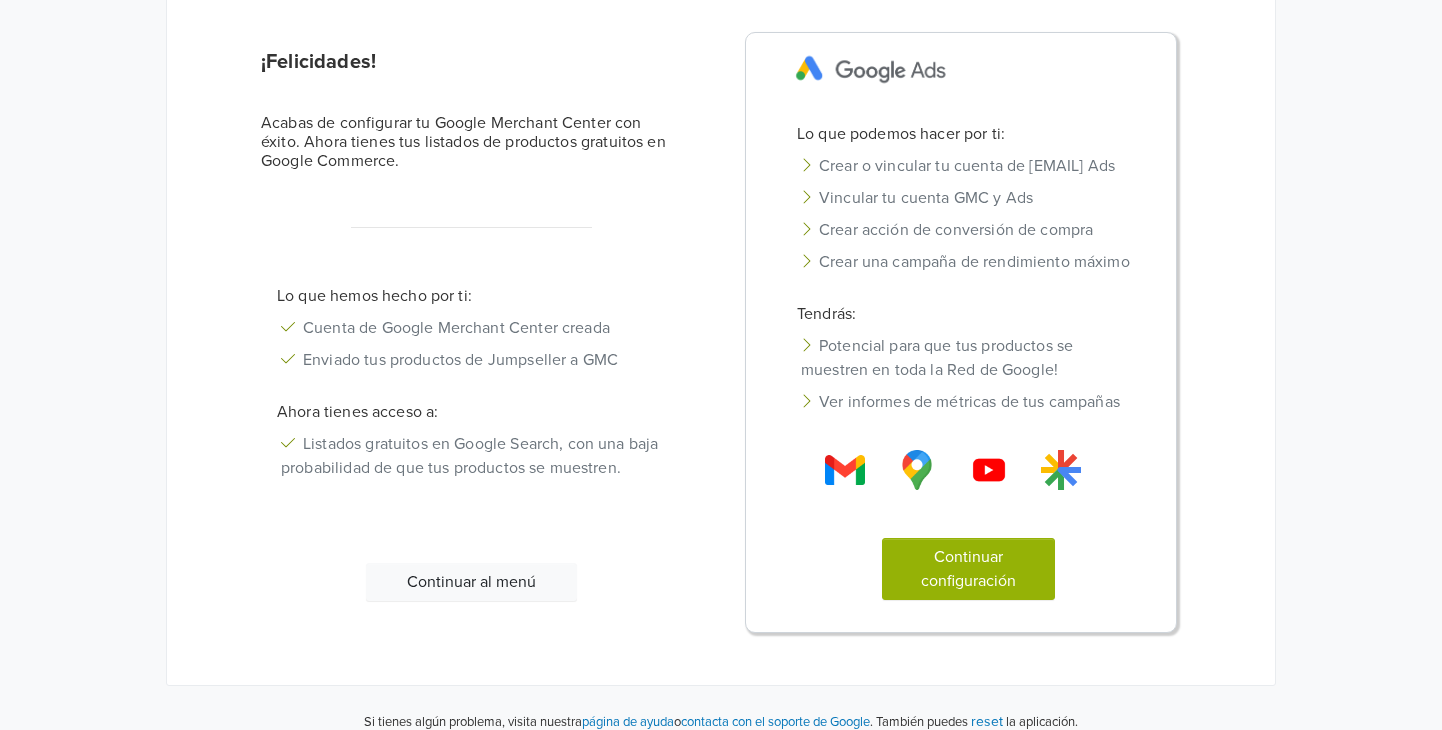 click on "Continuar al menú" at bounding box center (471, 582) 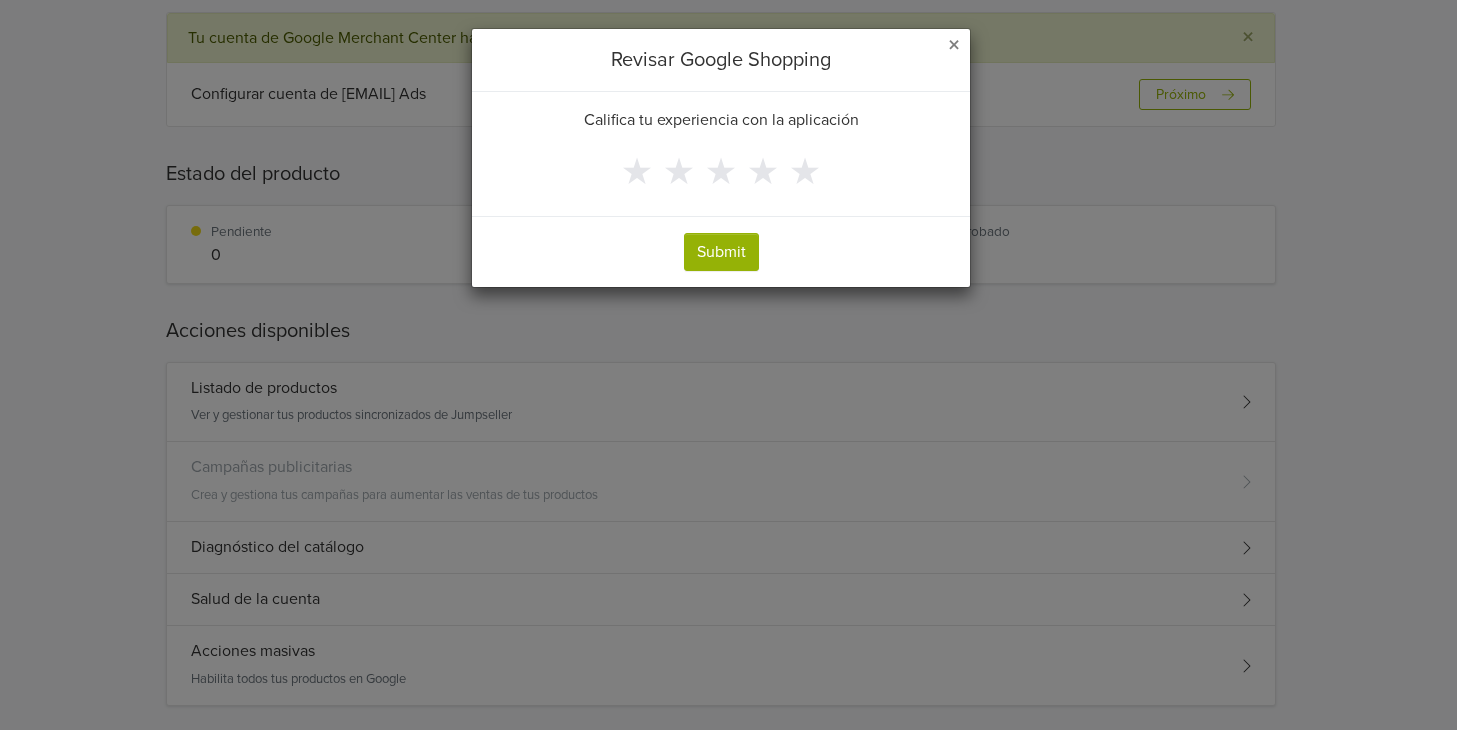 click on "×" at bounding box center [954, 45] 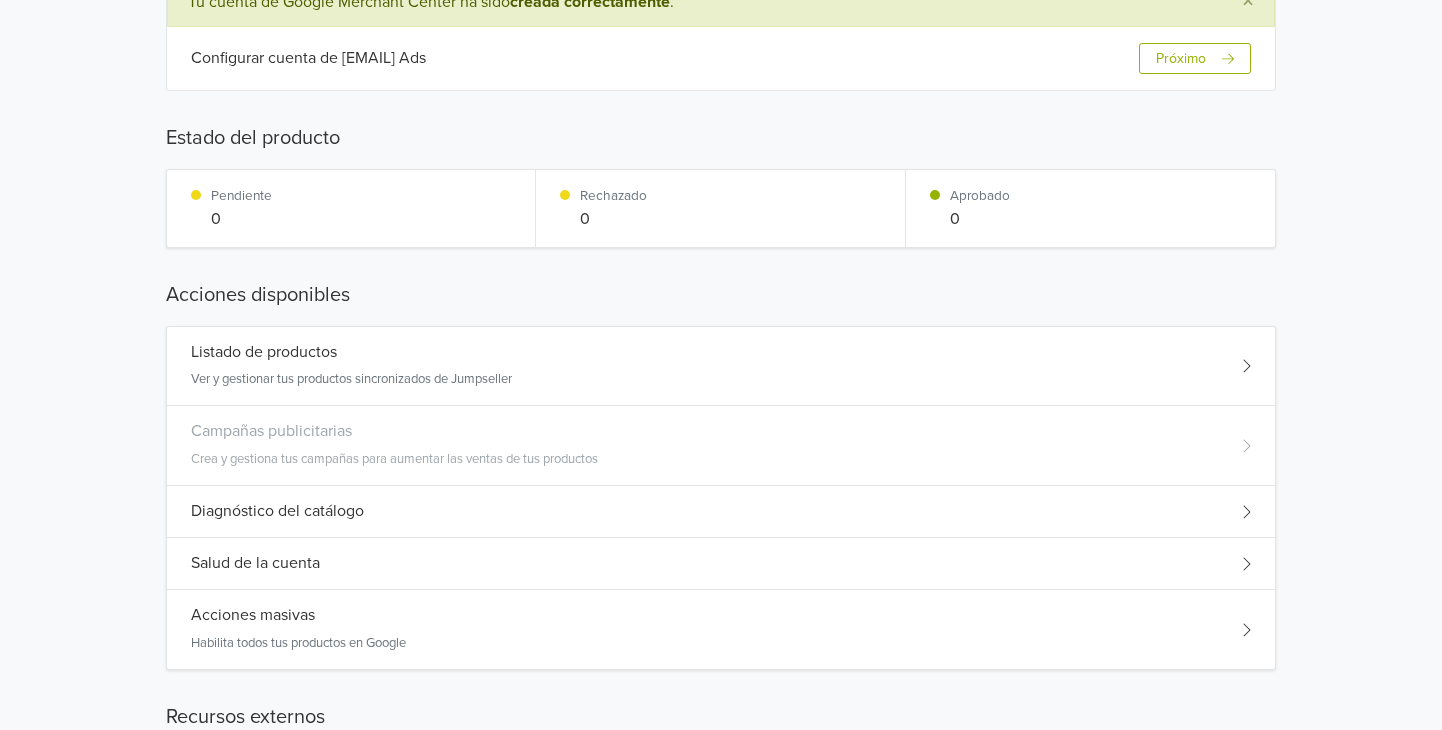scroll, scrollTop: 236, scrollLeft: 0, axis: vertical 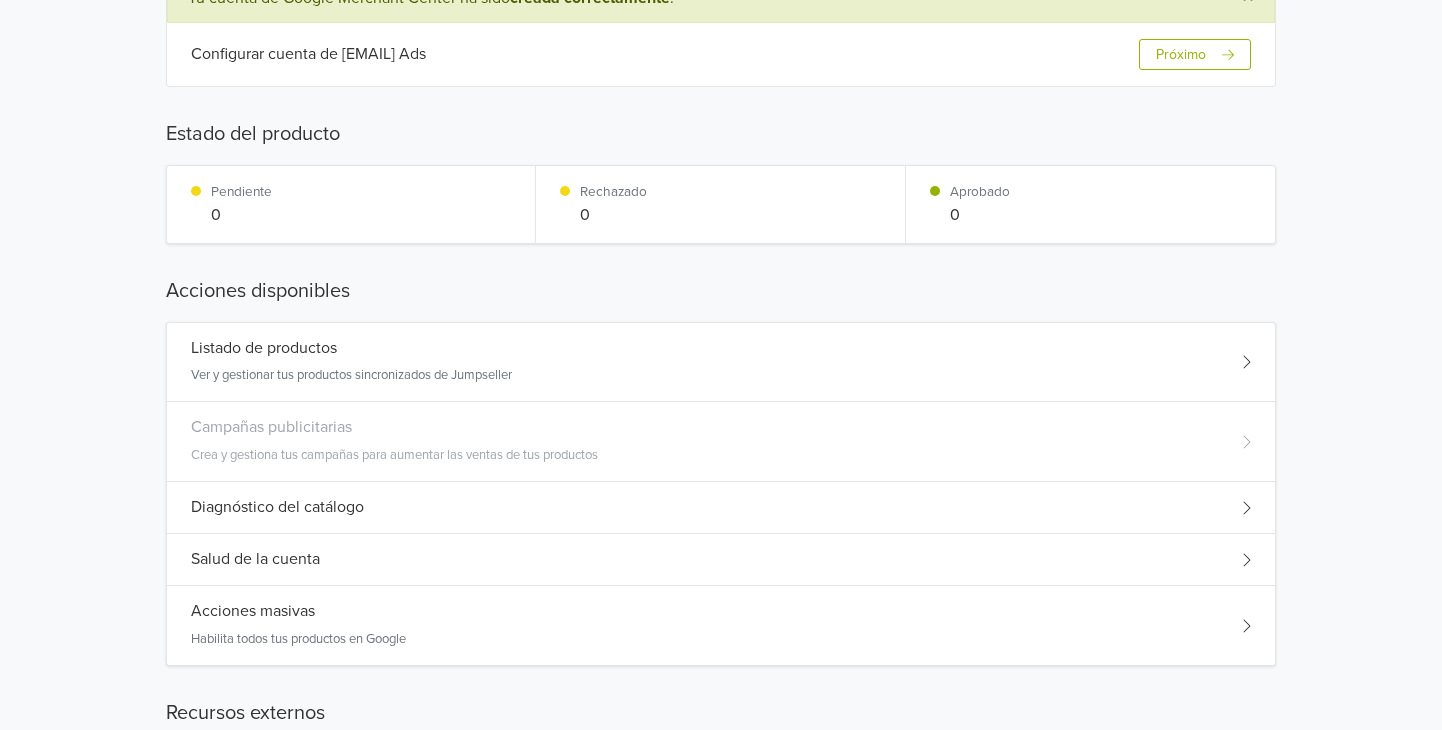 click on "Listado de productos Ver y gestionar tus productos sincronizados de Jumpseller" at bounding box center [721, 363] 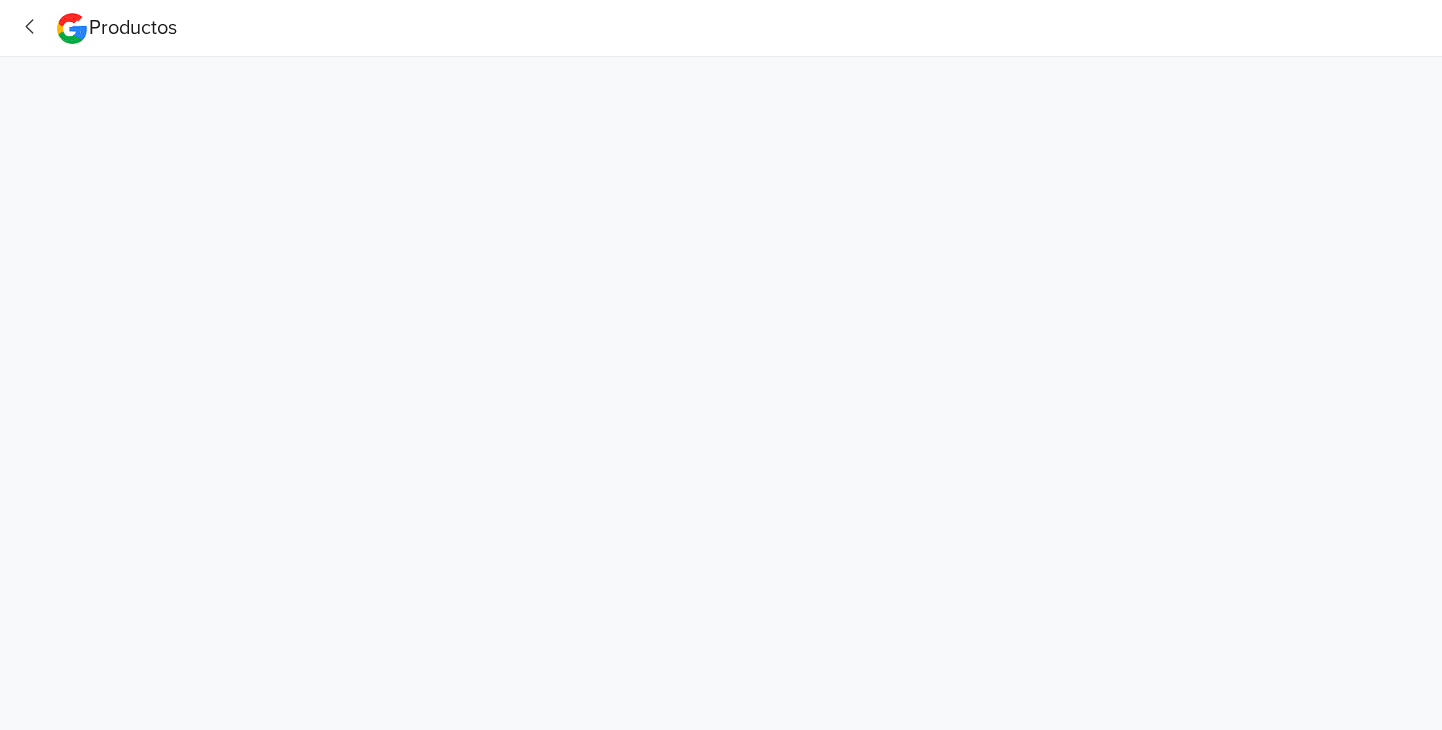 scroll, scrollTop: 0, scrollLeft: 0, axis: both 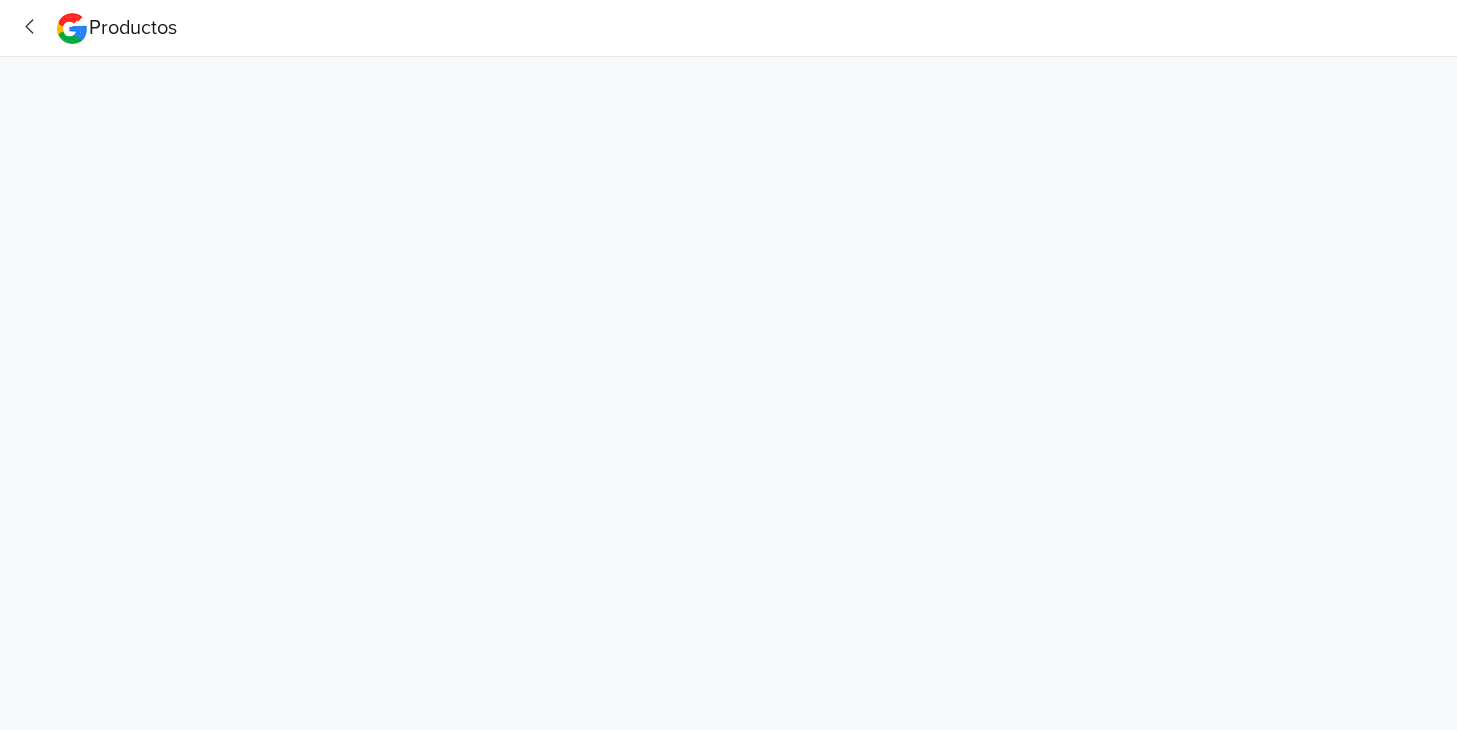 click 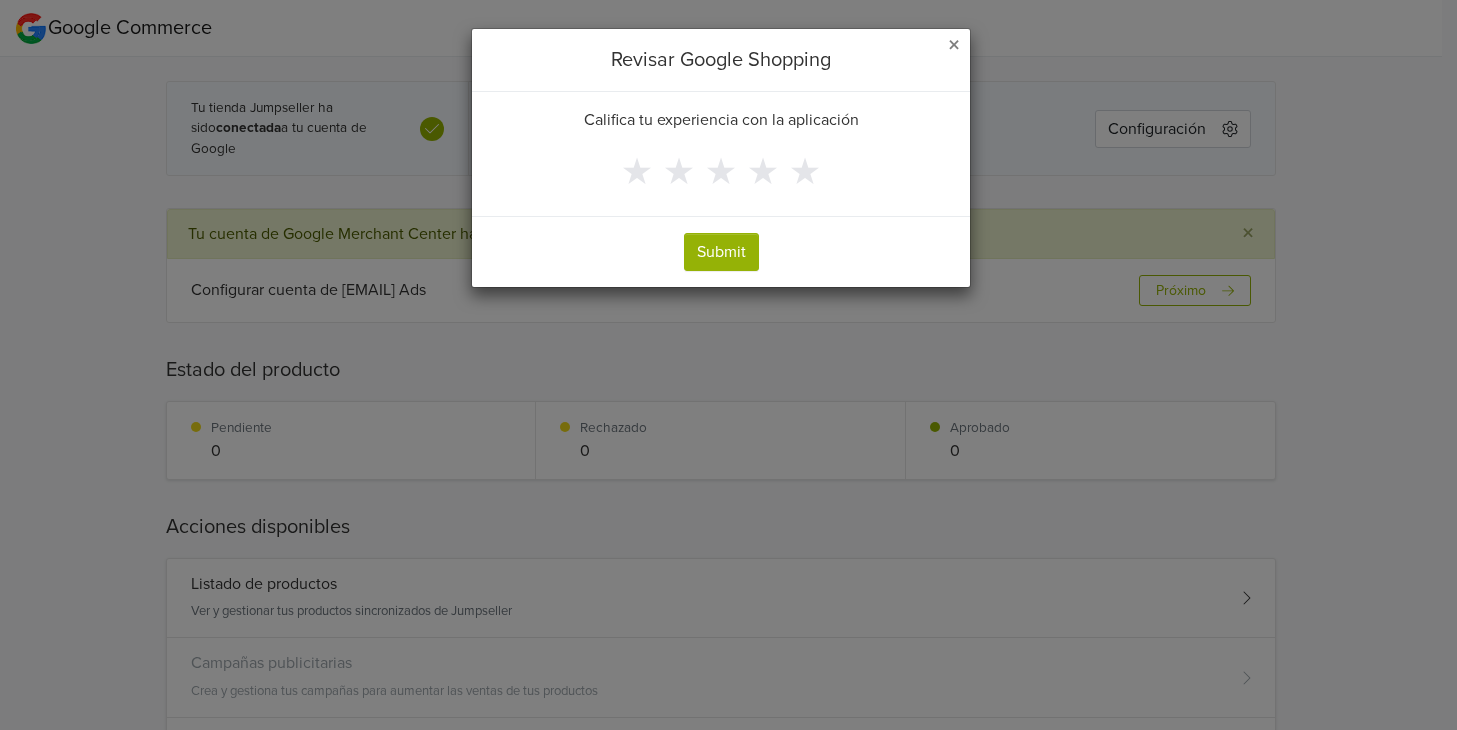 click on "×" at bounding box center (954, 45) 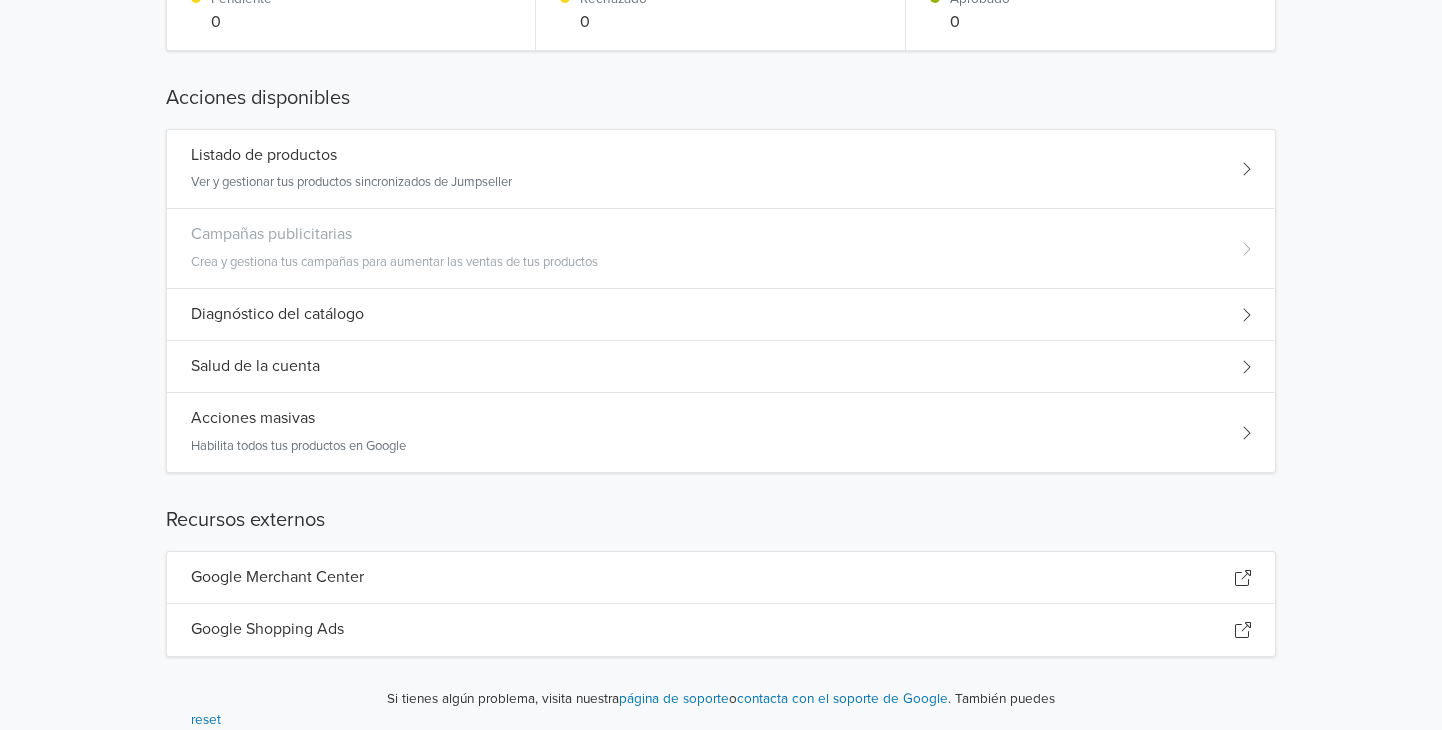 scroll, scrollTop: 447, scrollLeft: 0, axis: vertical 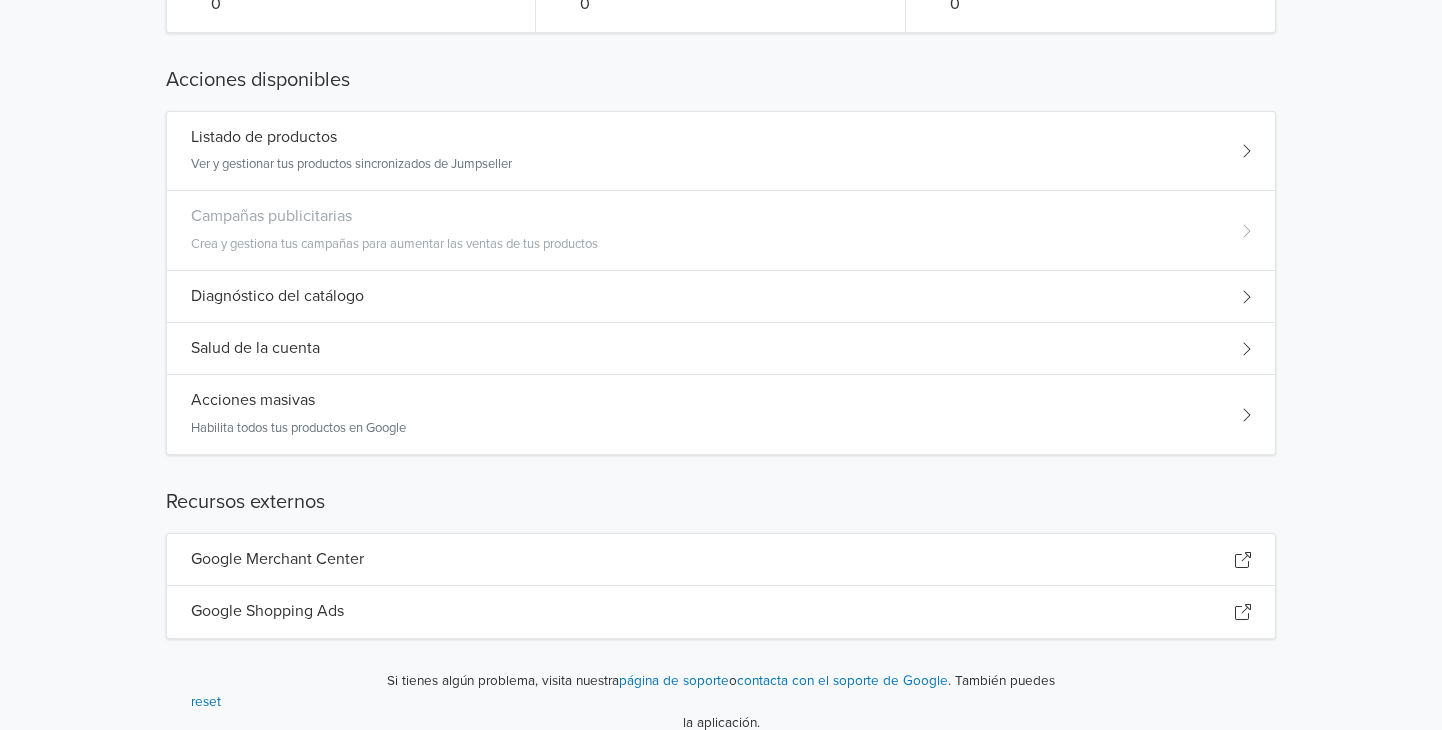 click on "Diagnóstico del catálogo" at bounding box center (721, 297) 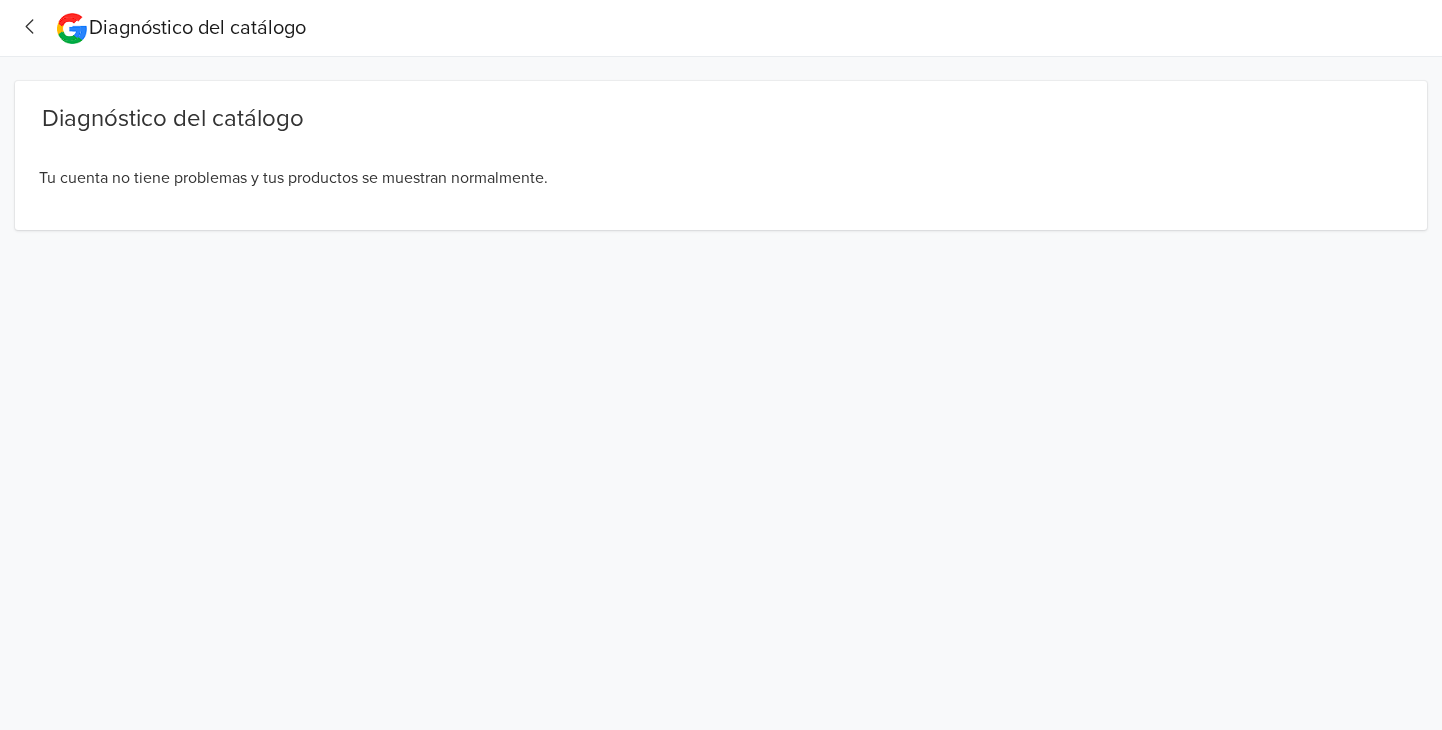 scroll, scrollTop: 0, scrollLeft: 0, axis: both 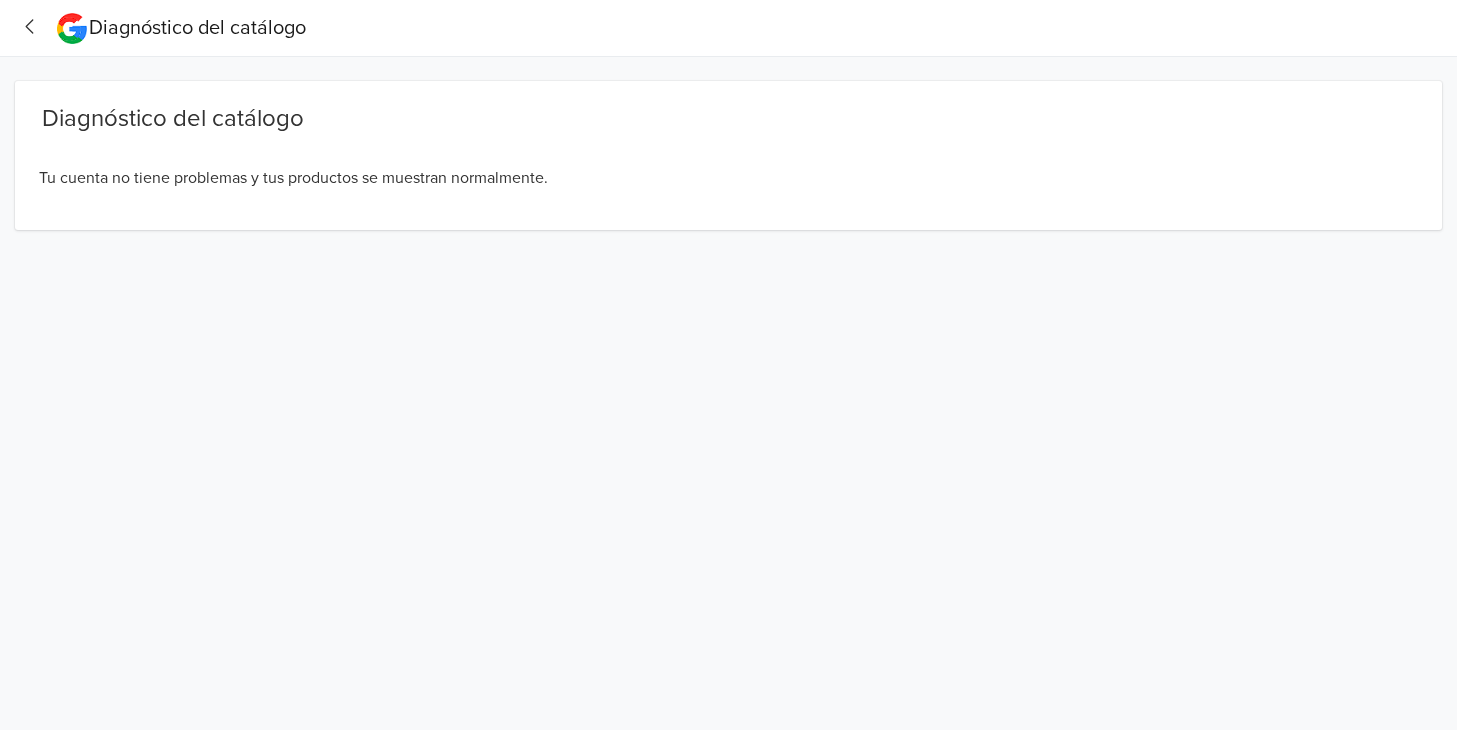 click 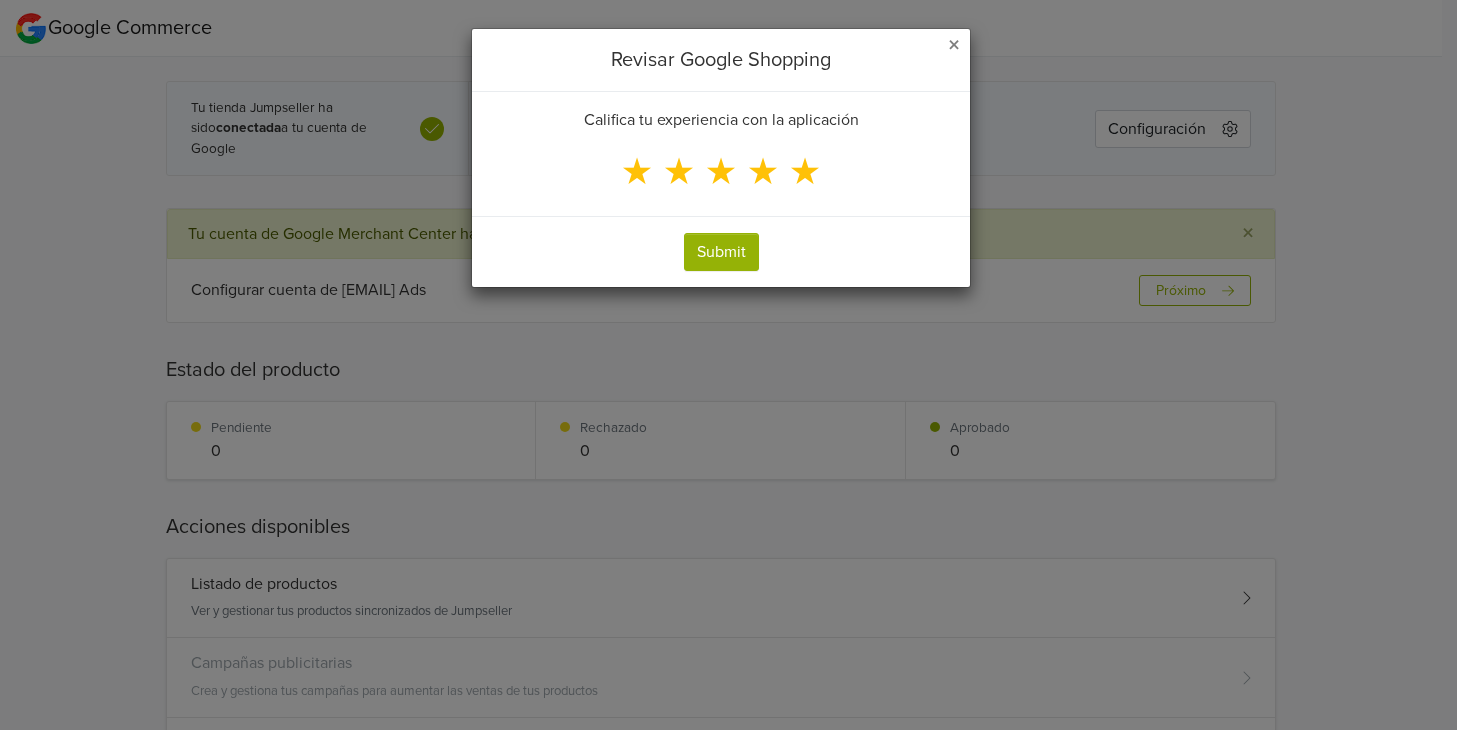 click on "★" at bounding box center (805, 172) 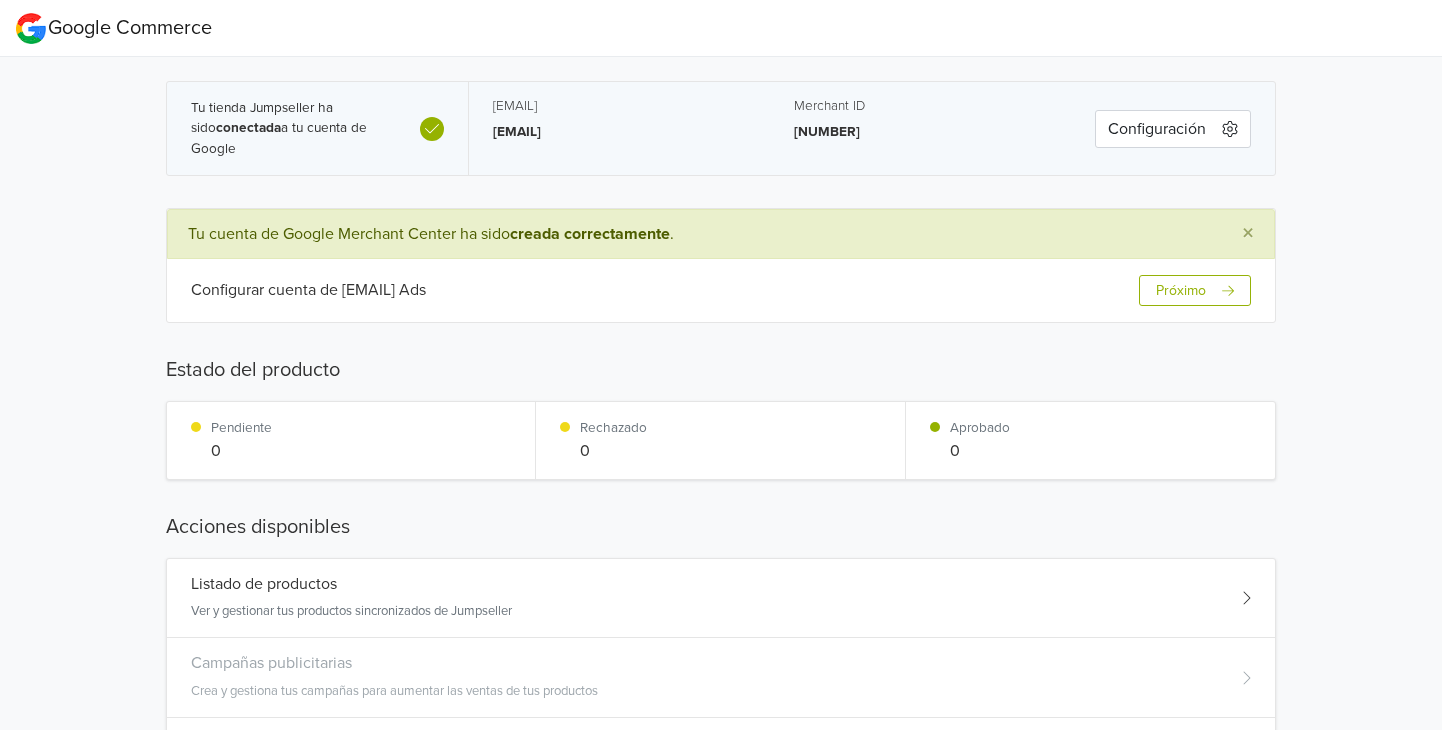 click on "Google Commerce Conectar cuenta de Google merchant center de Google Anuncios de Google Crear campaña Acerca de Google Merchant Google Merchant Center te ayuda a llevar la información de tu tienda y productos a Google y ponerla a disposición de los compradores en toda la red. Eso significa que todo sobre tus tiendas y productos está disponible para los clientes cuando buscan en Google. Crear cuenta de Google Merchant Center Descargo de responsabilidad de CSS Ten en cuenta que al hacer clic en el botón " Crear cuenta " se configurará una cuenta de Google Merchant Center para ti con la dirección de [EMAIL]: [EMAIL] Cambiar [EMAIL] El inicio de sesión intentará crear una cuenta o usar una previamente creada usando esta aplicación con el [EMAIL] que proporcionas al iniciar sesión. Estoy de acuerdo con los Términos de servicio de Google Merchant Center Crear cuenta Si tienes algún problema, visita nuestra página de ayuda o contacta con el soporte de Google ." at bounding box center (721, 590) 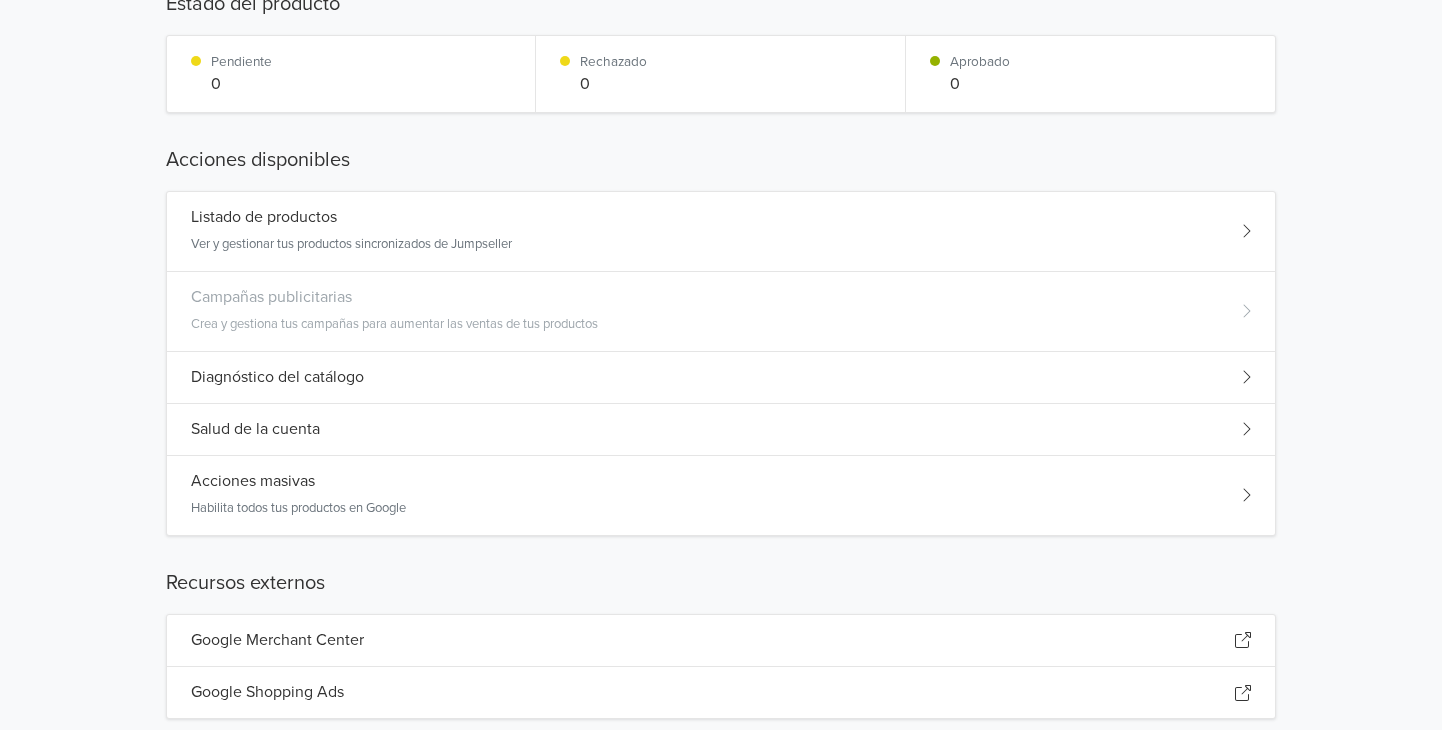 scroll, scrollTop: 310, scrollLeft: 0, axis: vertical 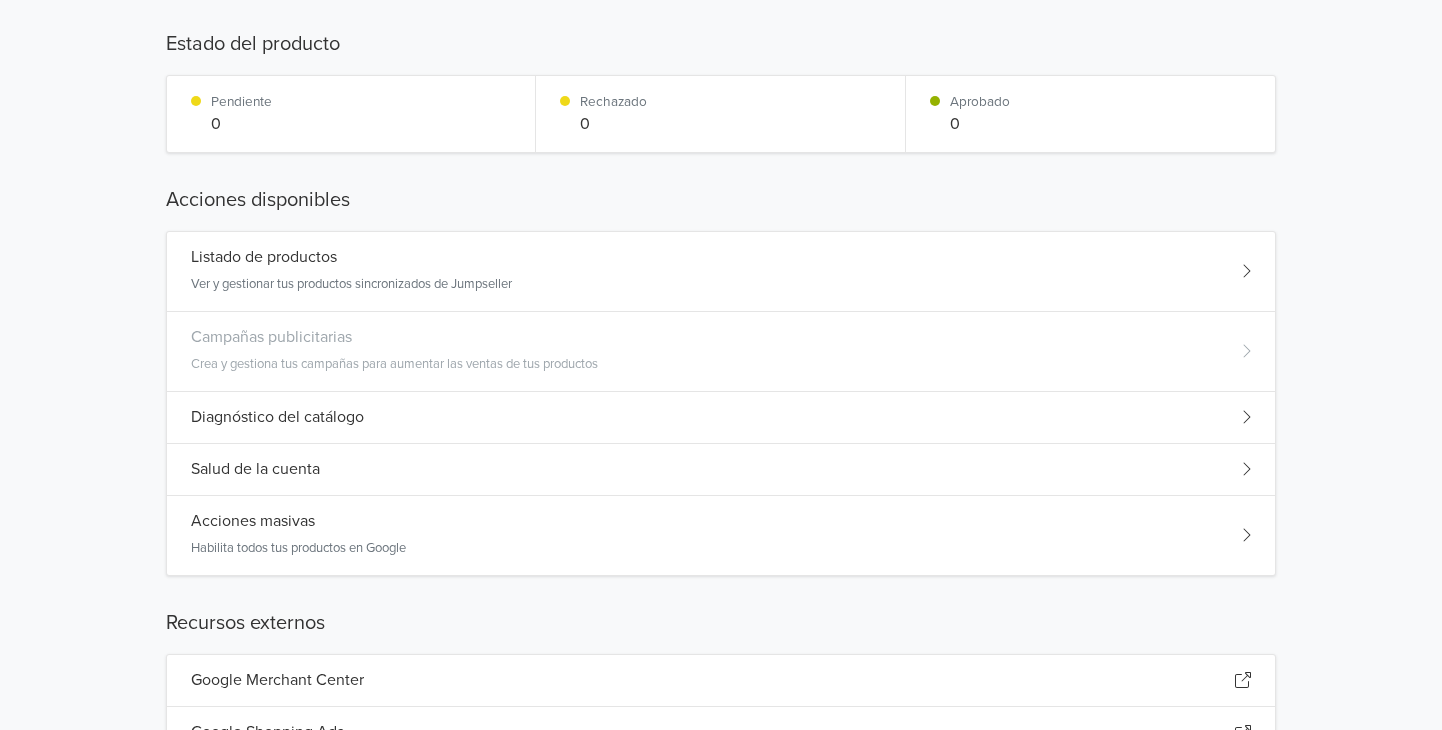 click on "Habilita todos tus productos en Google" at bounding box center [298, 549] 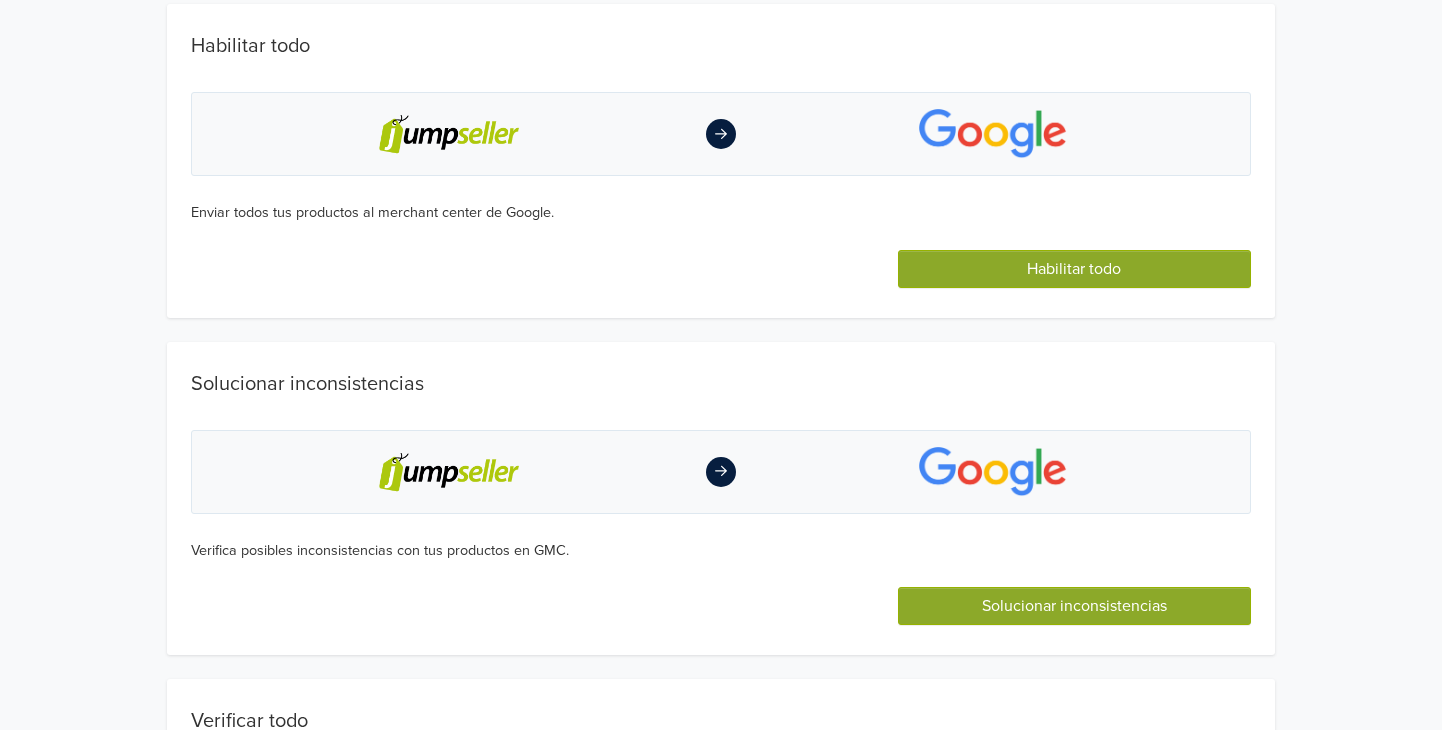 scroll, scrollTop: 0, scrollLeft: 0, axis: both 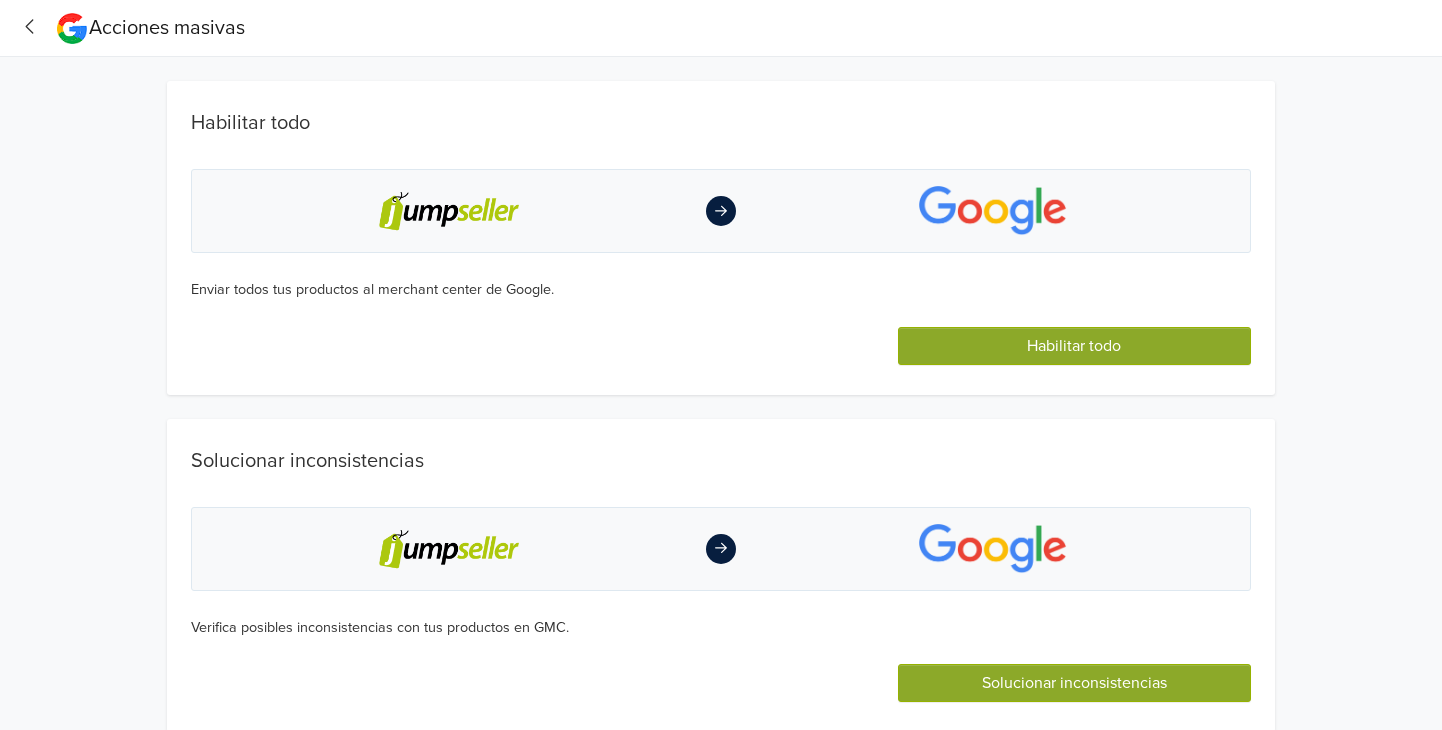 click on "Habilitar todo" at bounding box center (1074, 346) 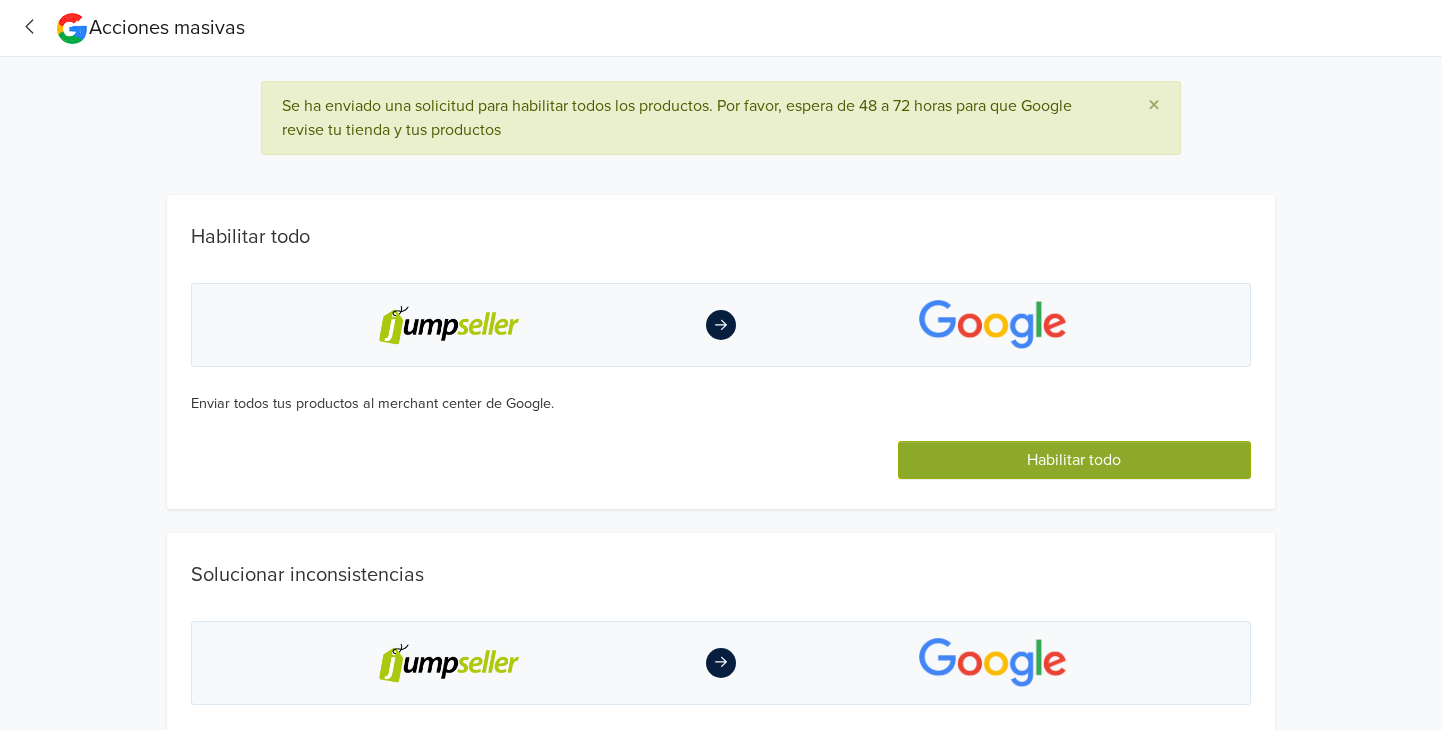 click on "Habilitar todo" at bounding box center (1074, 460) 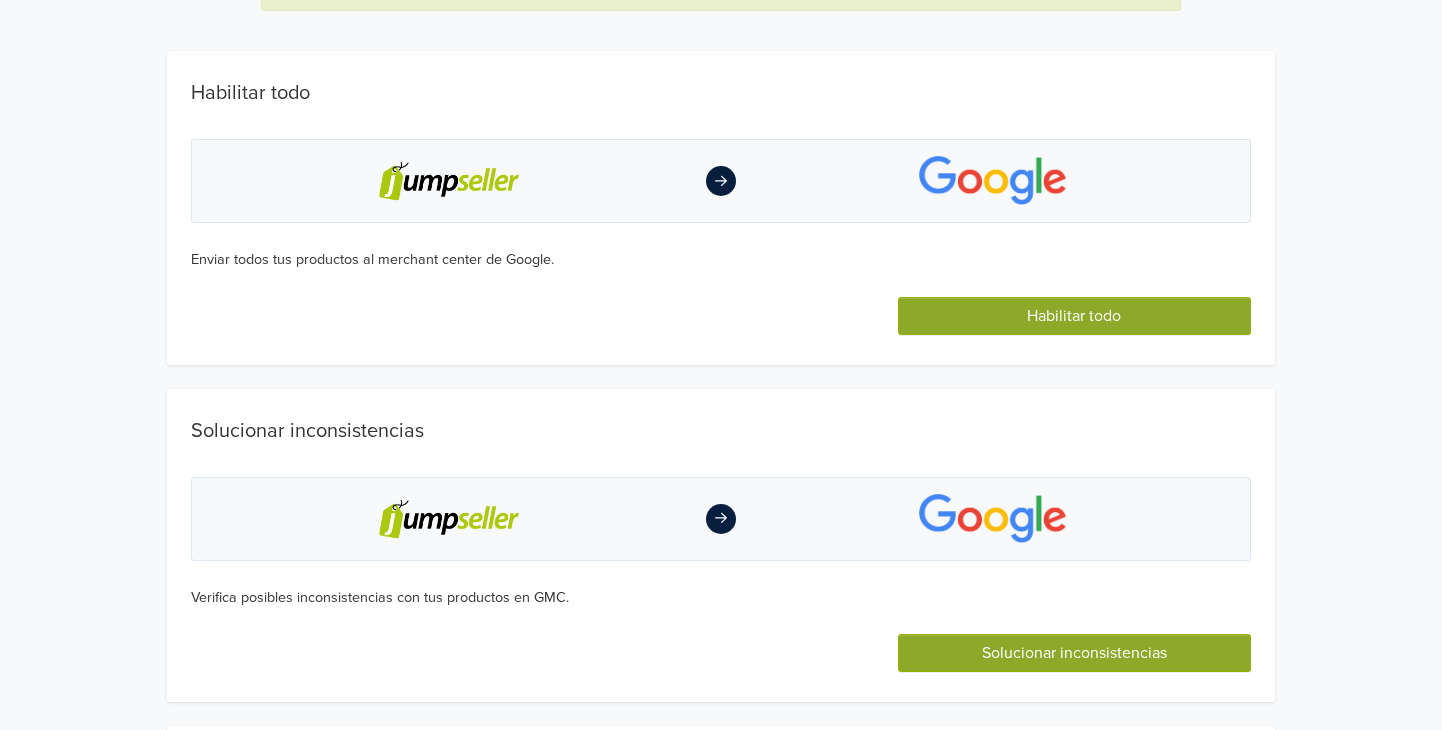 scroll, scrollTop: 145, scrollLeft: 0, axis: vertical 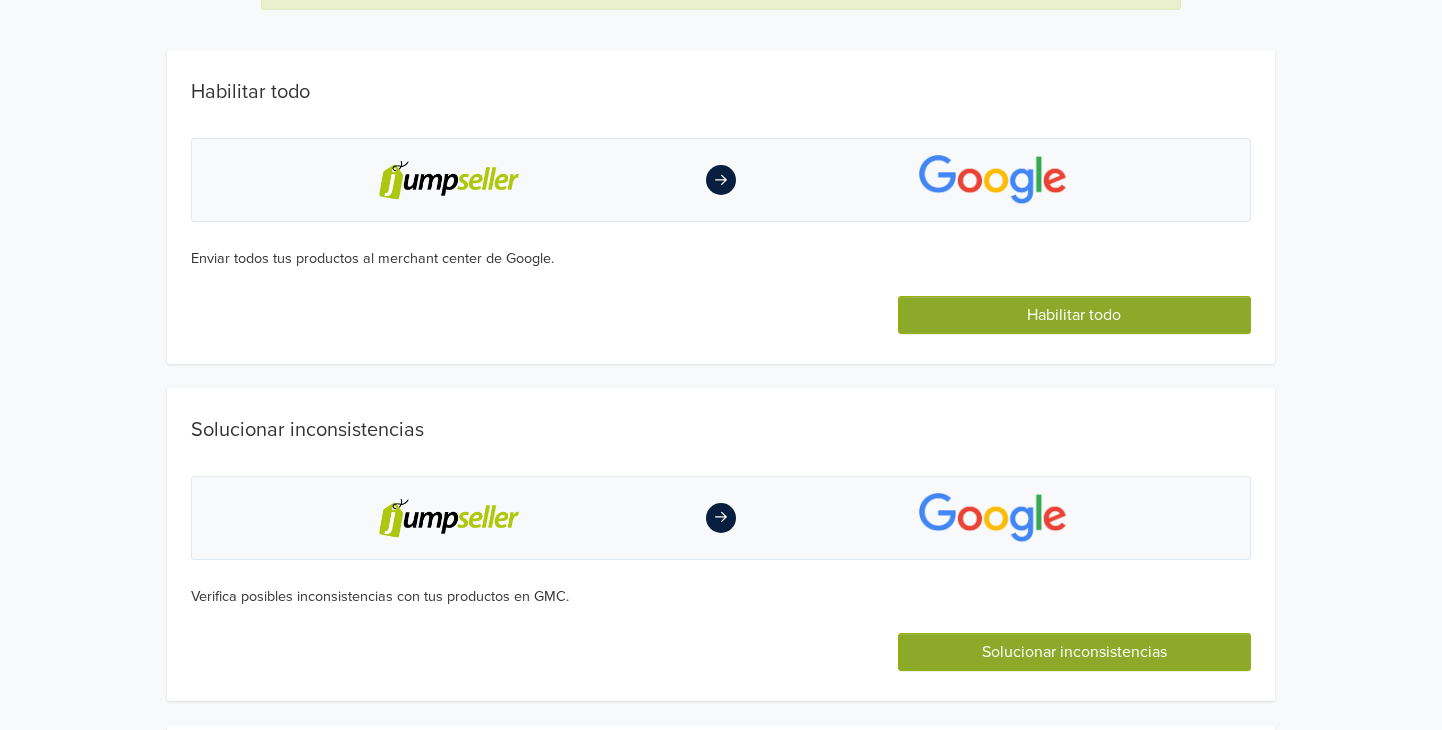 click on "Habilitar todo" at bounding box center (1074, 315) 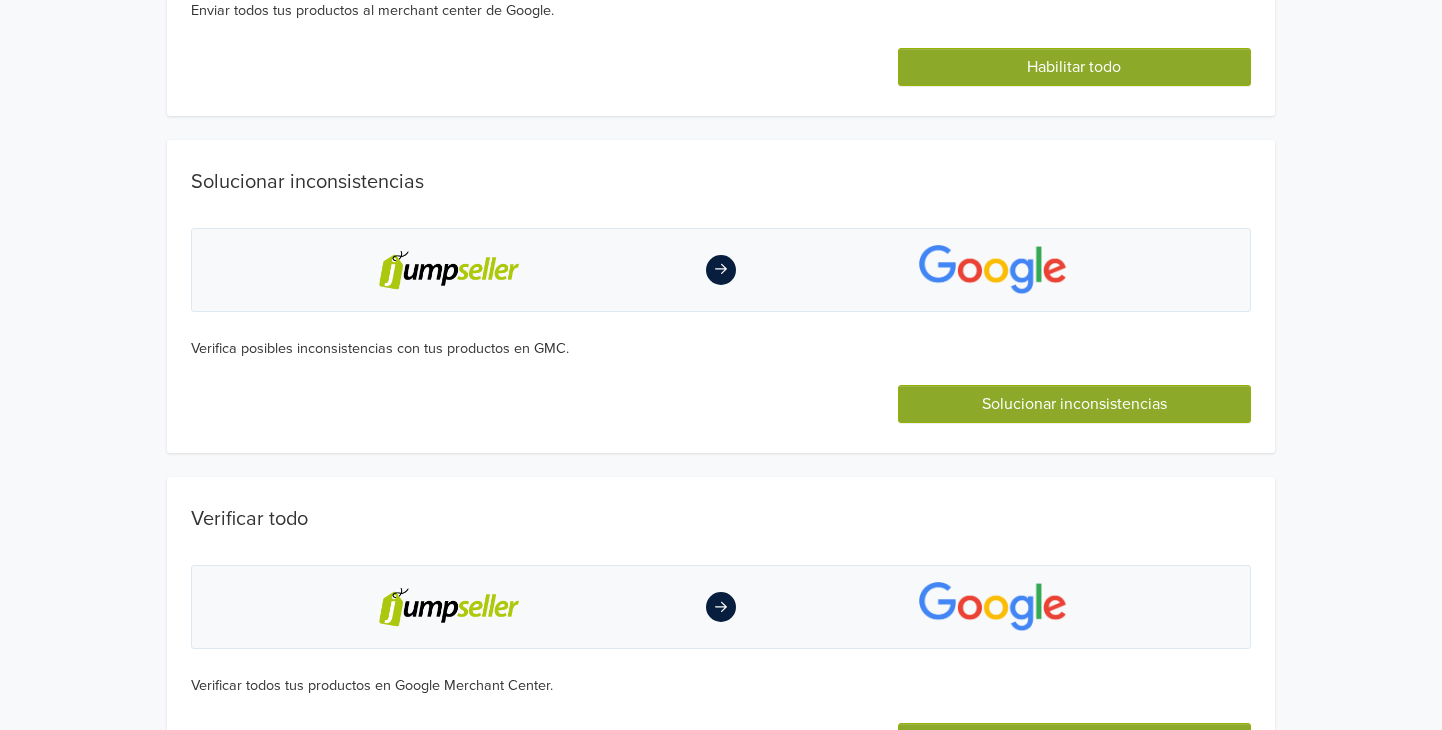 scroll, scrollTop: 396, scrollLeft: 0, axis: vertical 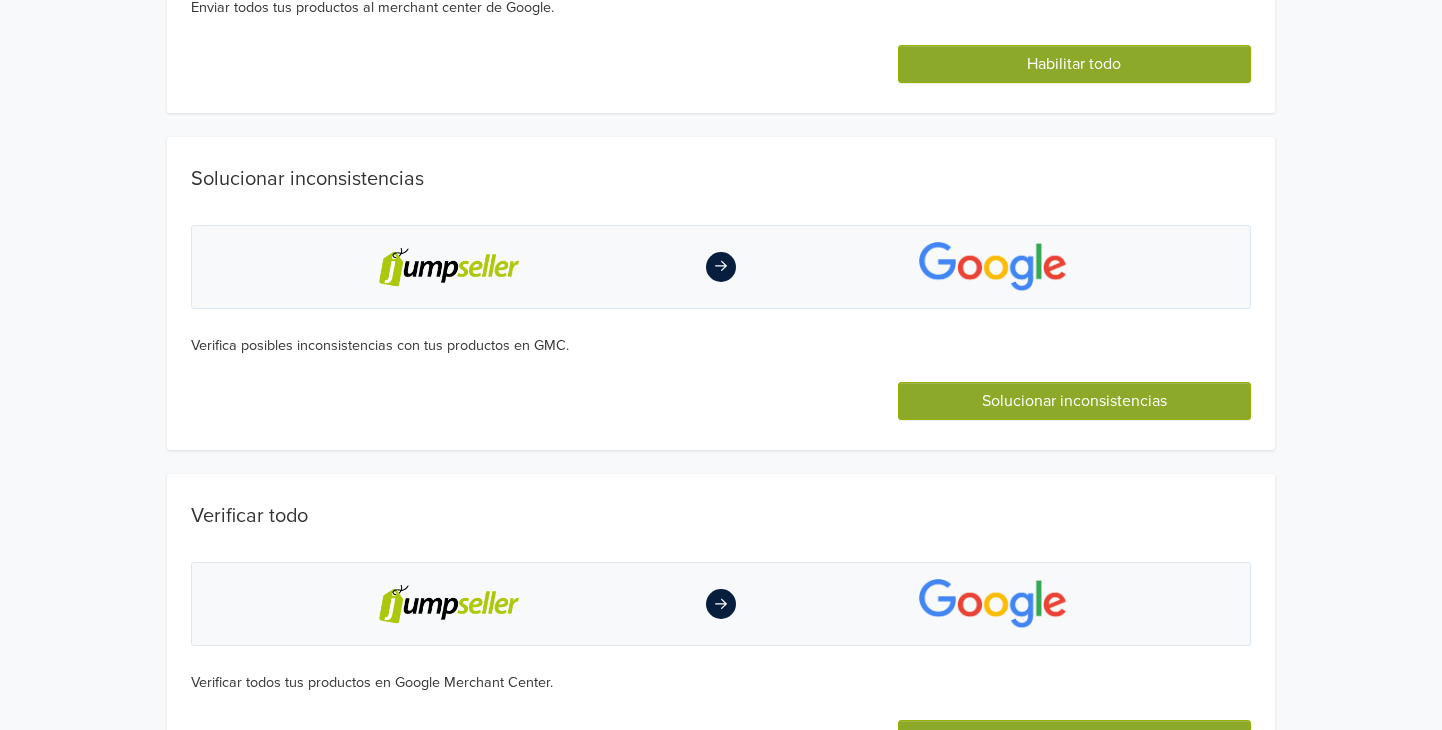 click on "Solucionar inconsistencias" at bounding box center [1074, 401] 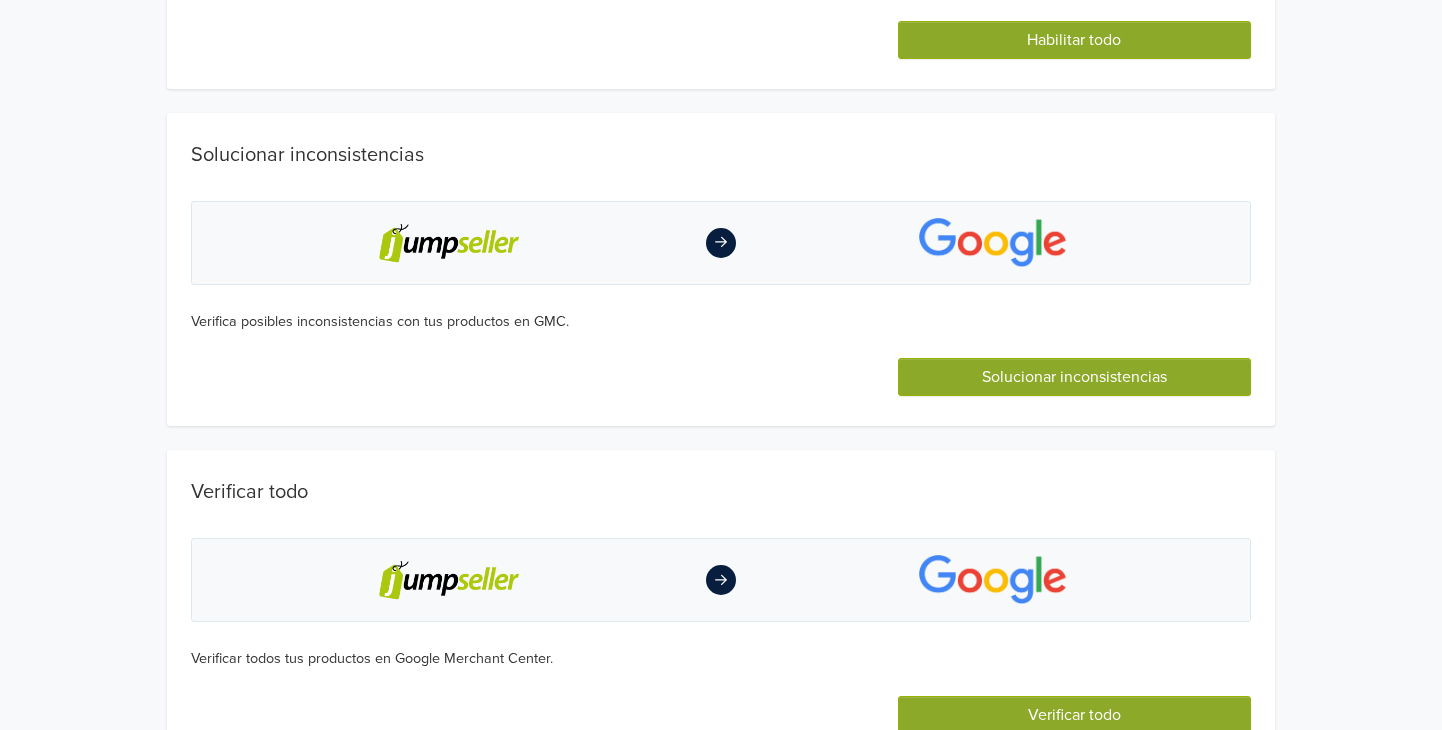 scroll, scrollTop: 372, scrollLeft: 0, axis: vertical 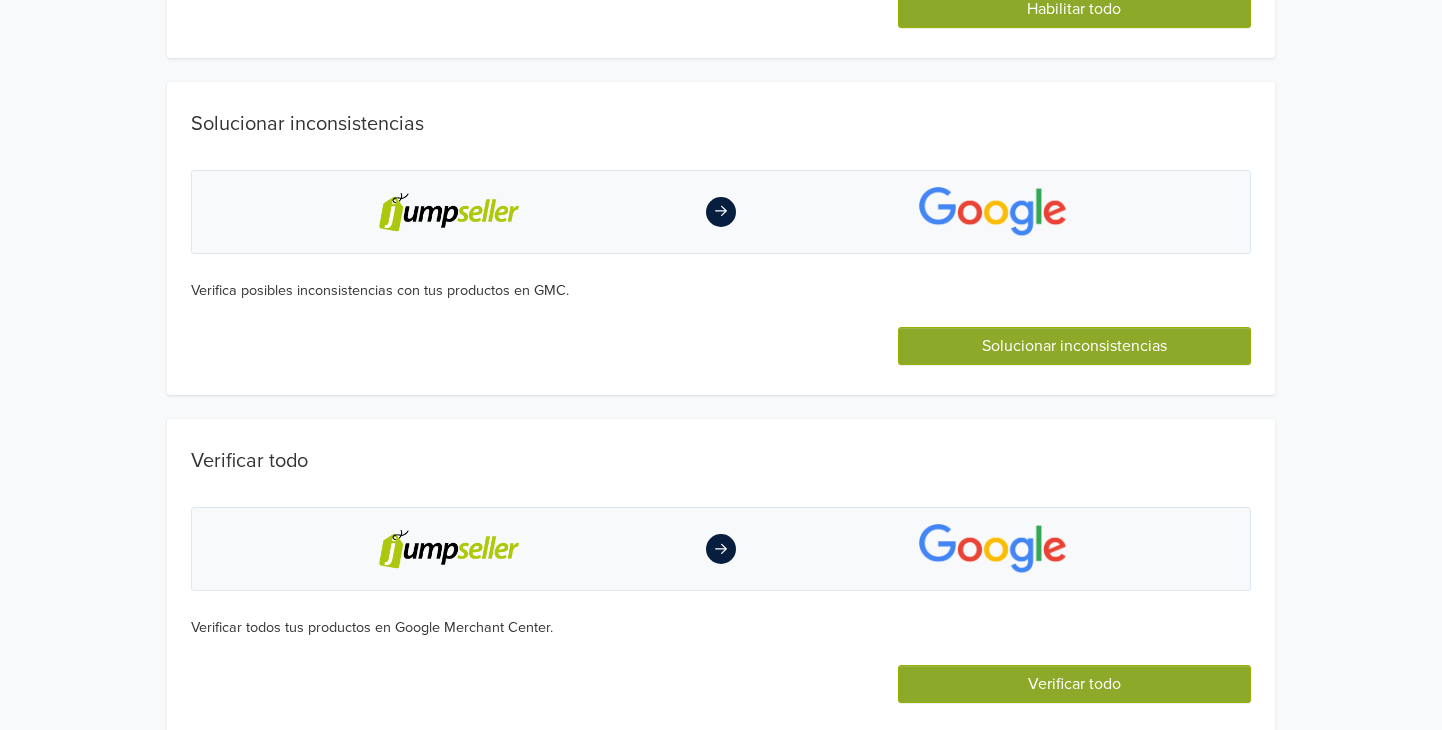 click on "Verificar todo" at bounding box center (1074, 684) 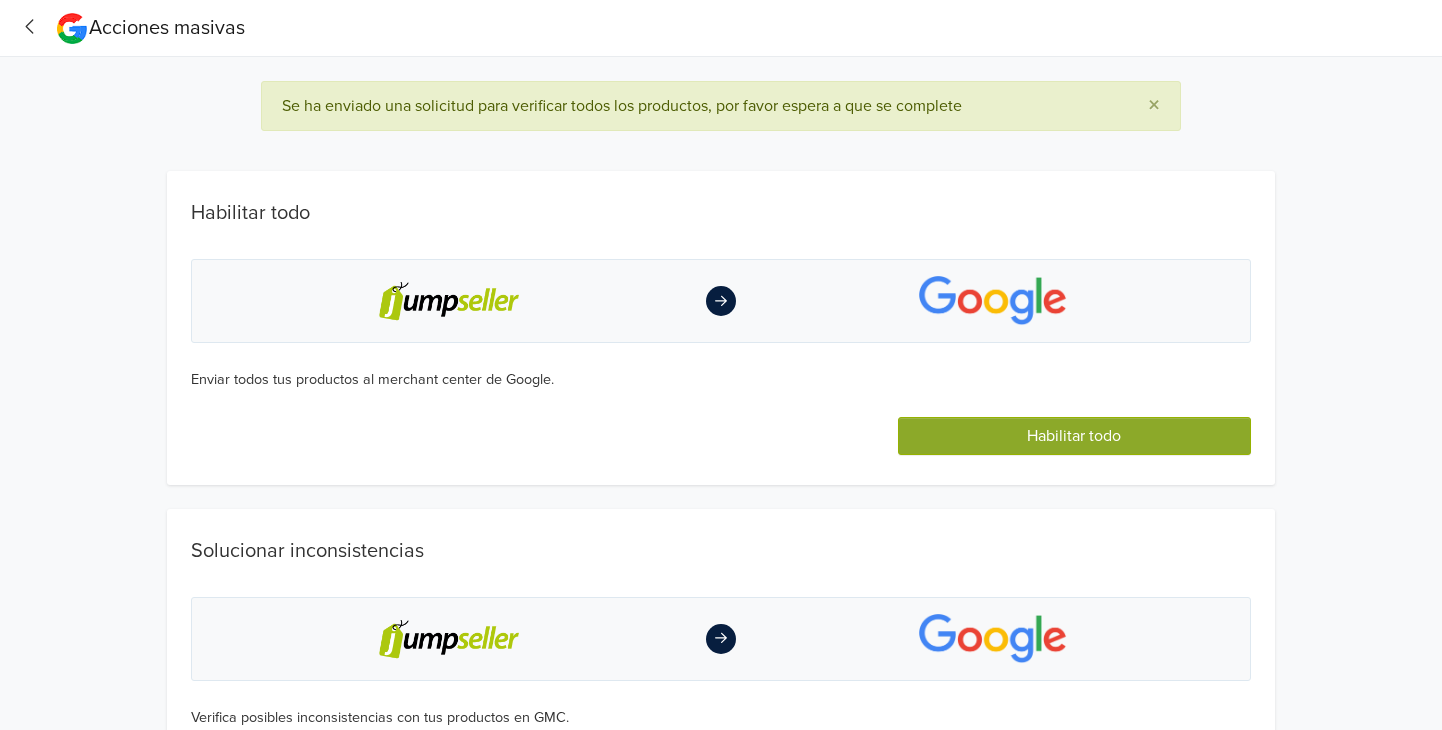 scroll, scrollTop: 273, scrollLeft: 0, axis: vertical 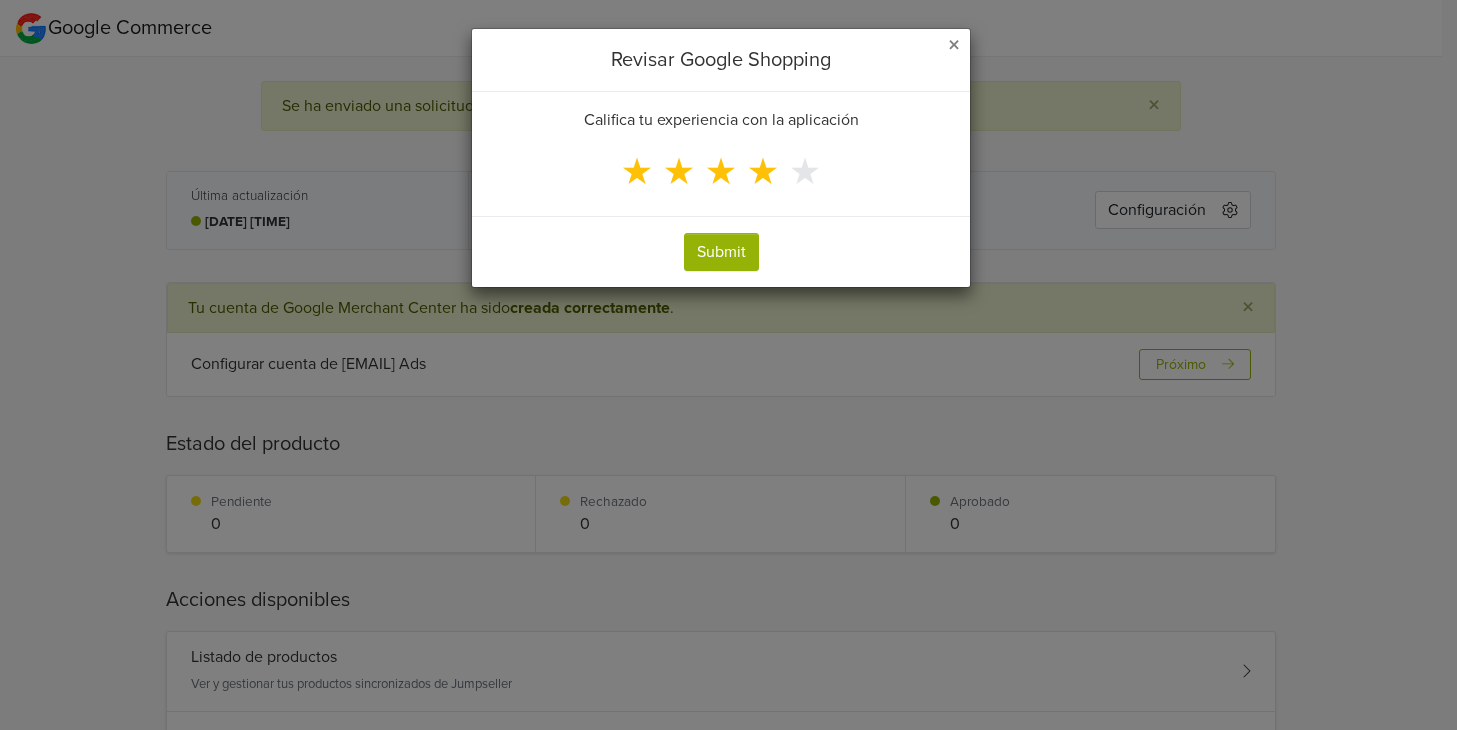 click on "★" at bounding box center (763, 172) 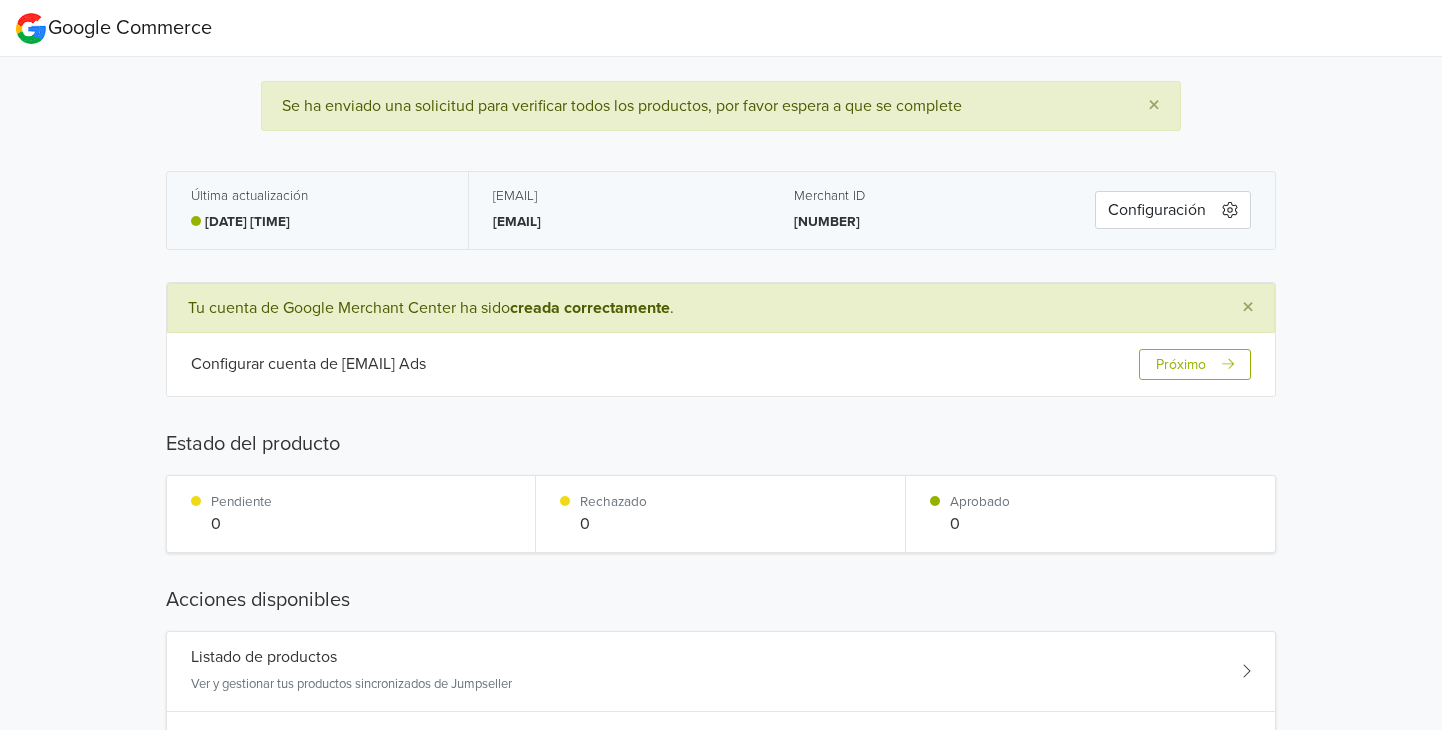 click on "Próximo" at bounding box center [1195, 364] 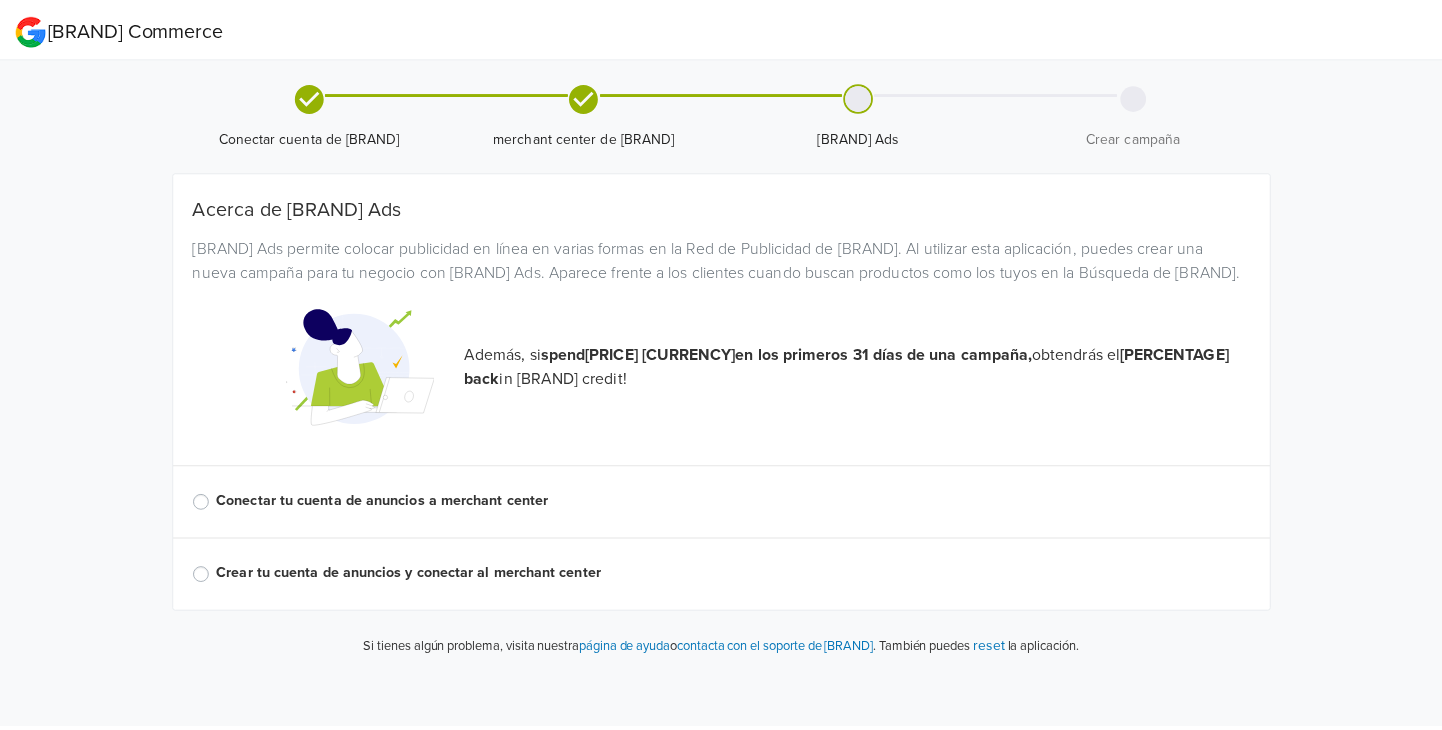 scroll, scrollTop: 0, scrollLeft: 0, axis: both 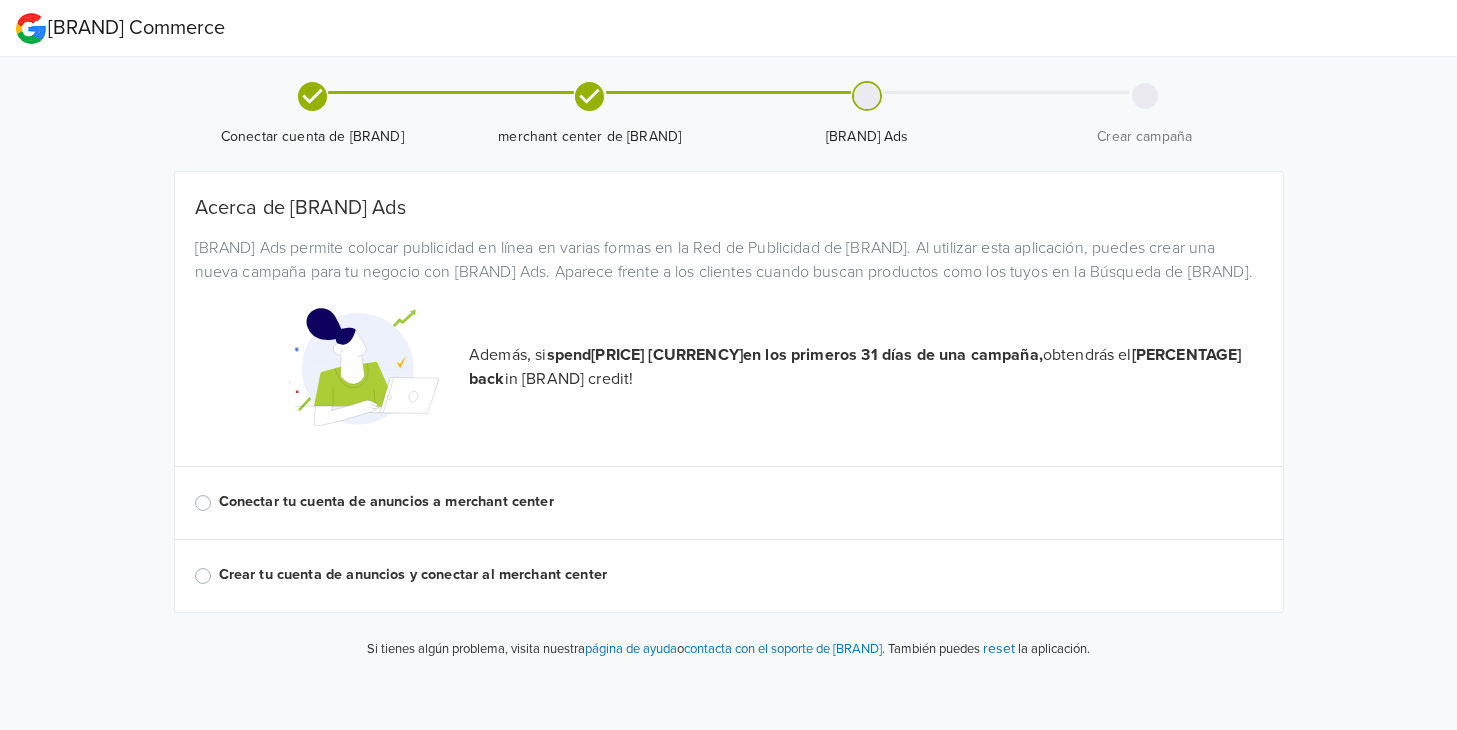 click on "Conectar tu cuenta de anuncios a merchant center" at bounding box center (741, 502) 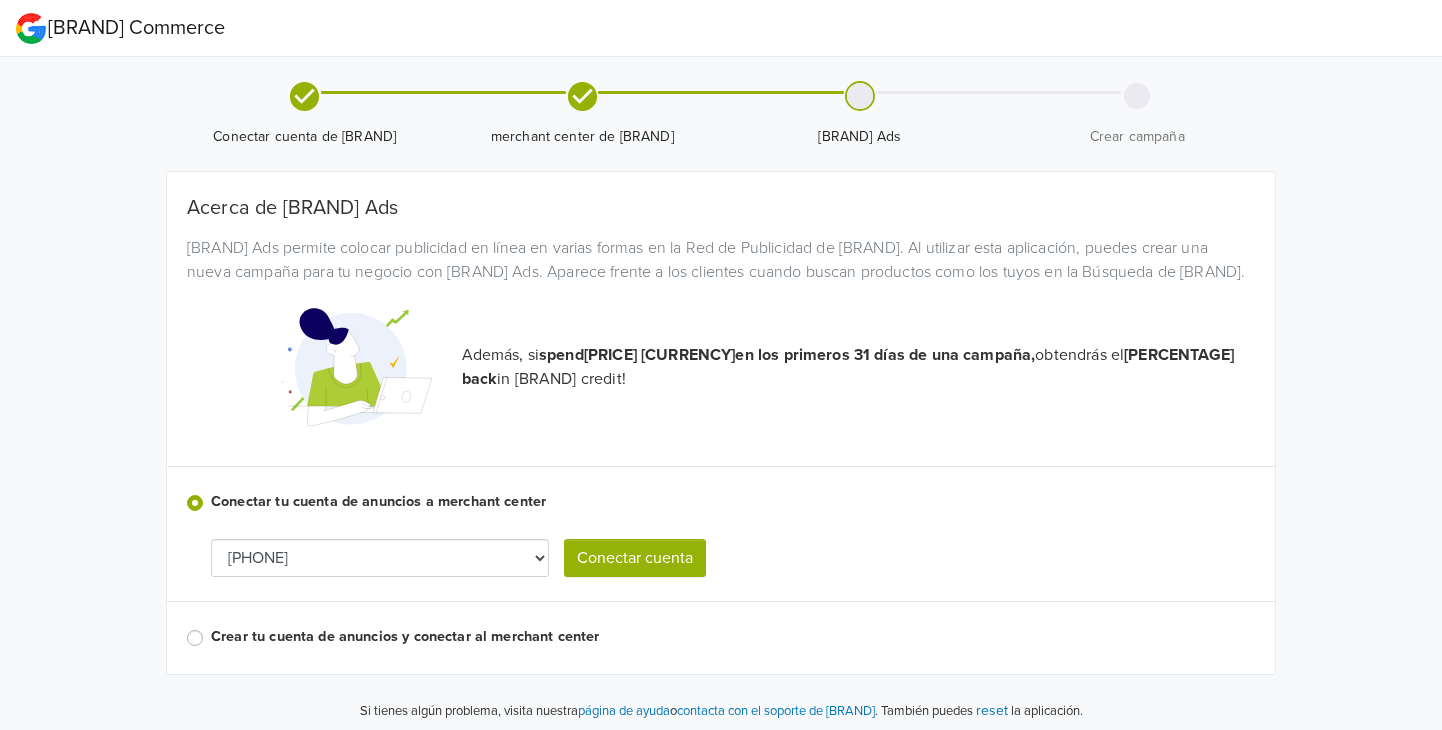 click on "Conectar cuenta" at bounding box center (635, 558) 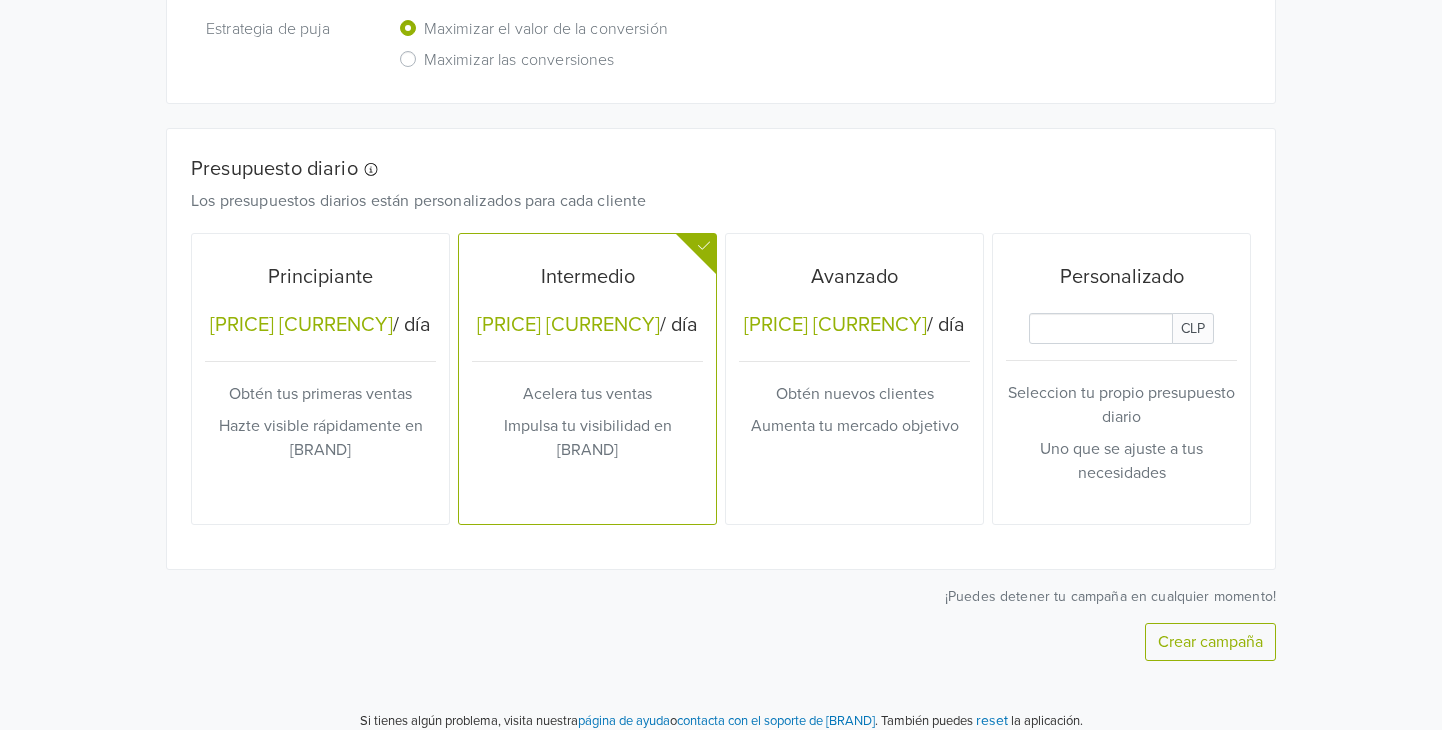 scroll, scrollTop: 705, scrollLeft: 0, axis: vertical 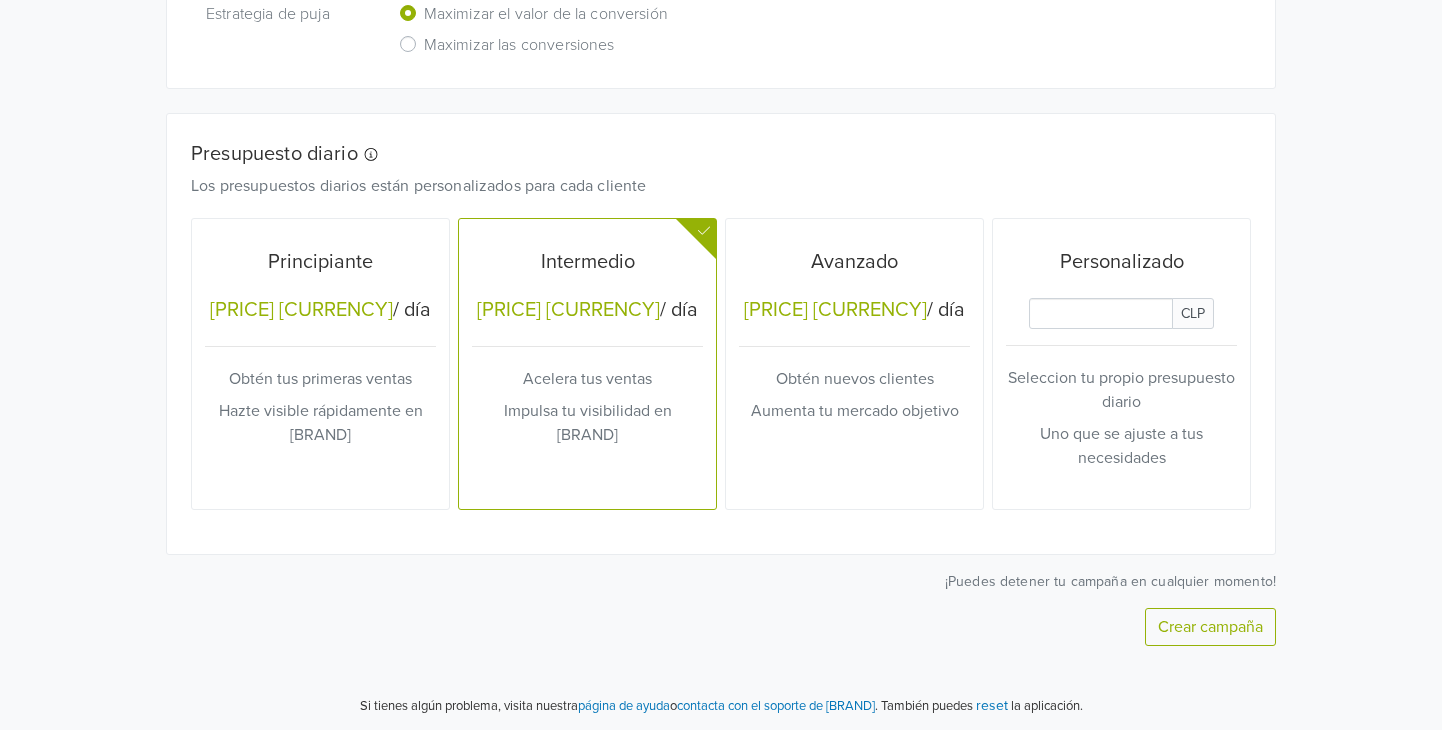click on "Crear campaña" at bounding box center (1210, 627) 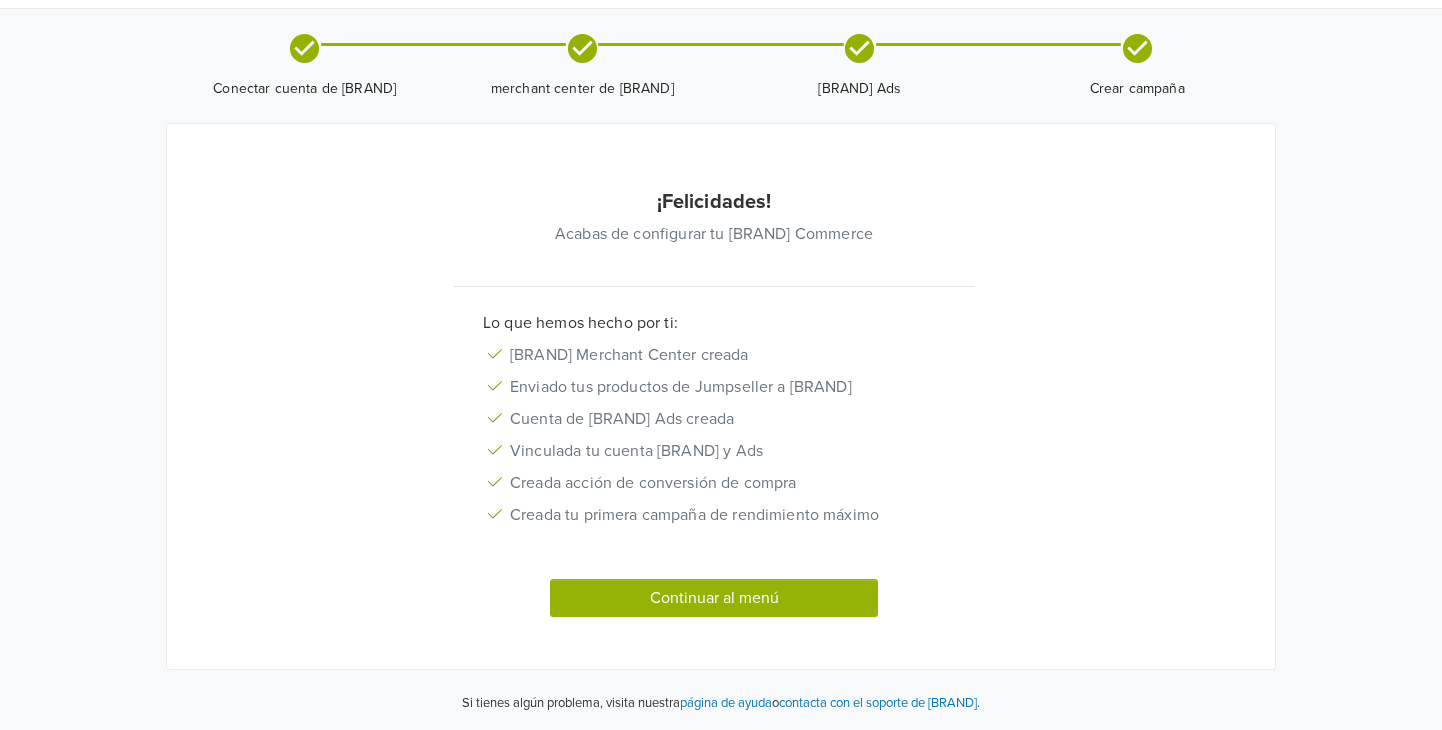 scroll, scrollTop: 46, scrollLeft: 0, axis: vertical 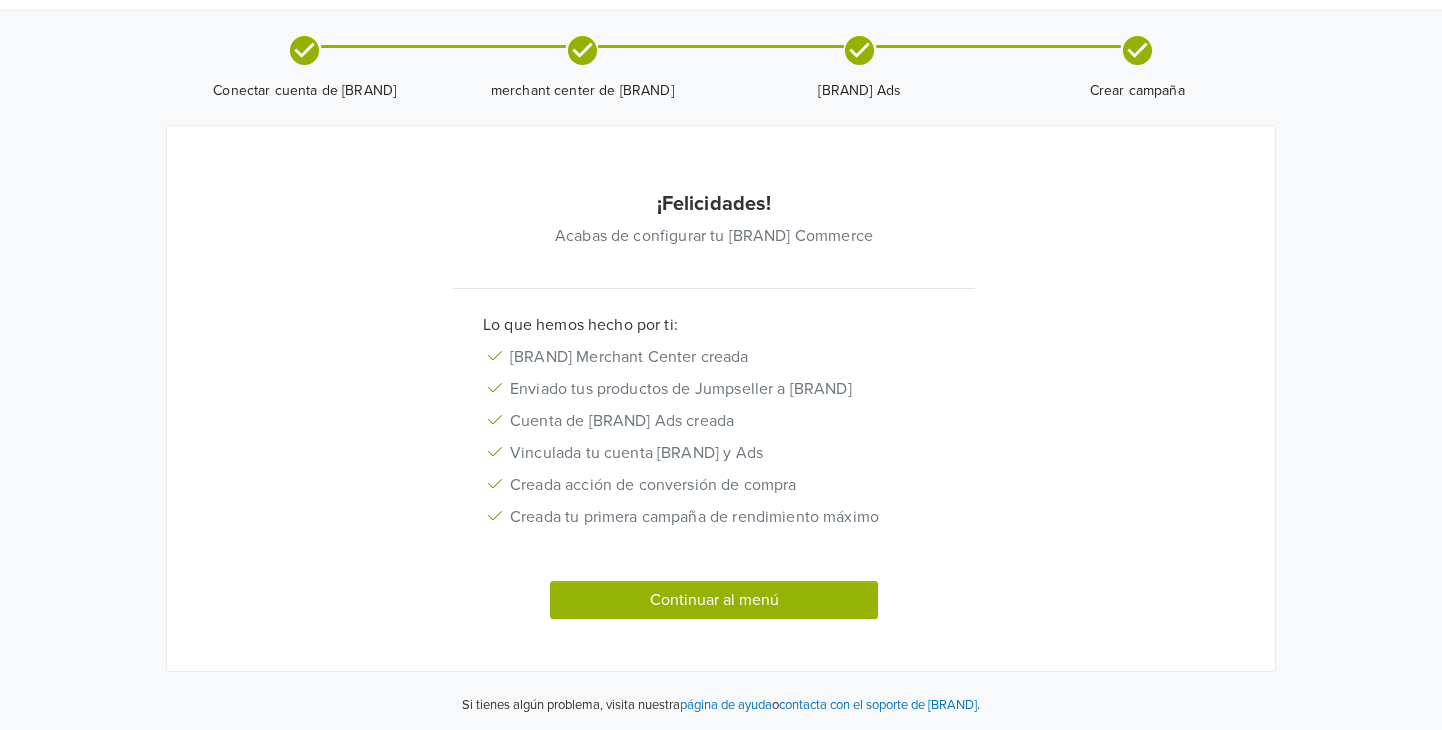 click on "Continuar al menú" at bounding box center (714, 600) 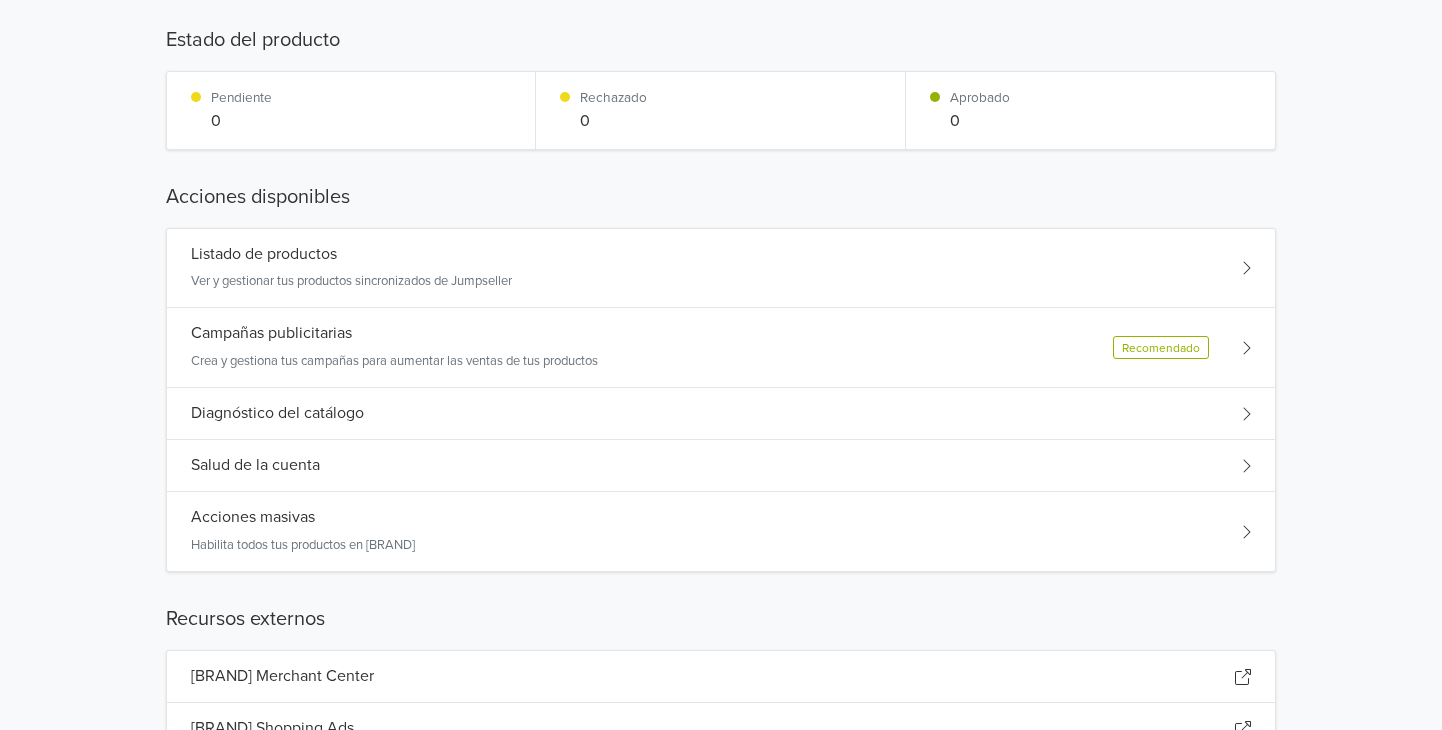 scroll, scrollTop: 300, scrollLeft: 0, axis: vertical 